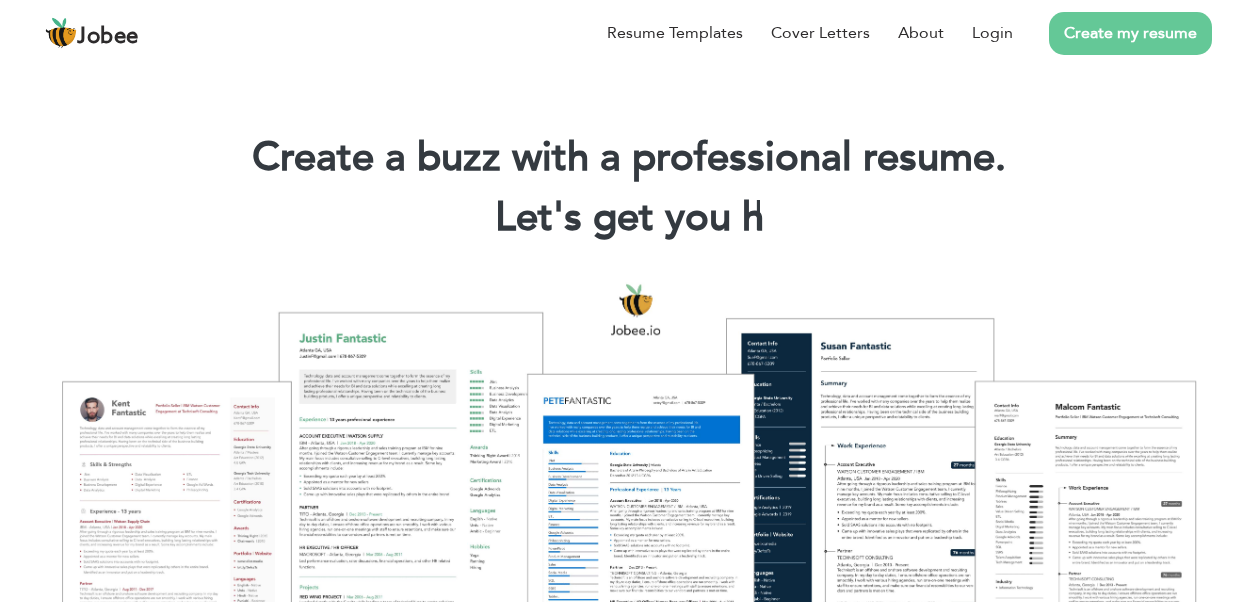 scroll, scrollTop: 0, scrollLeft: 0, axis: both 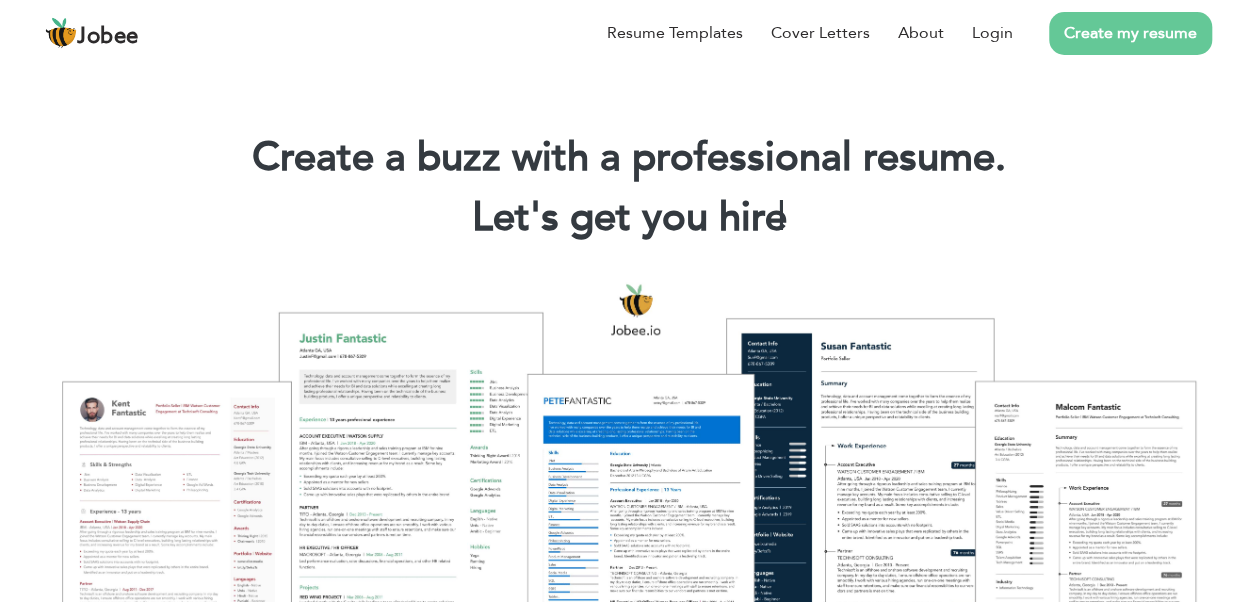 click on "Create my resume" at bounding box center [1130, 33] 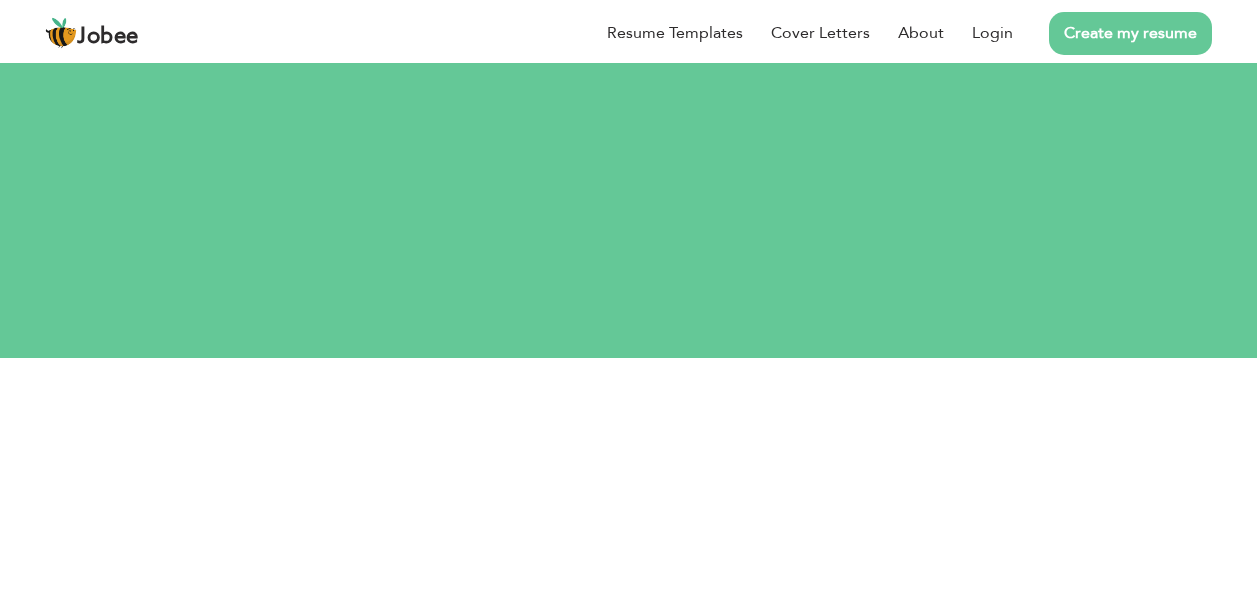 scroll, scrollTop: 0, scrollLeft: 0, axis: both 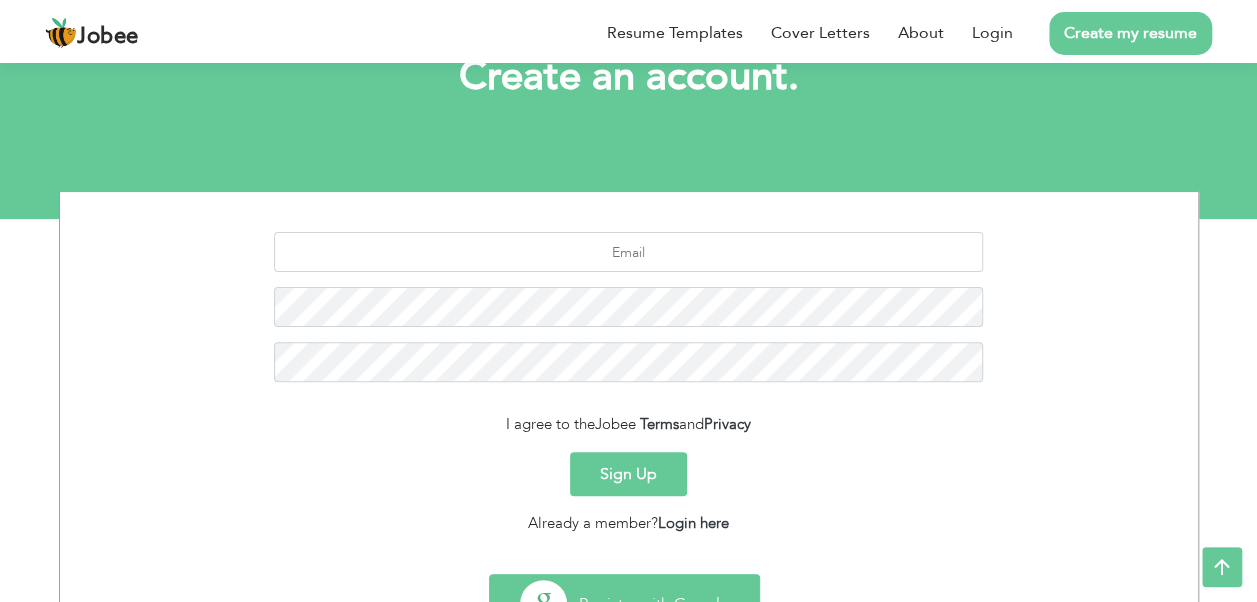 click on "Register with Google" at bounding box center (624, 604) 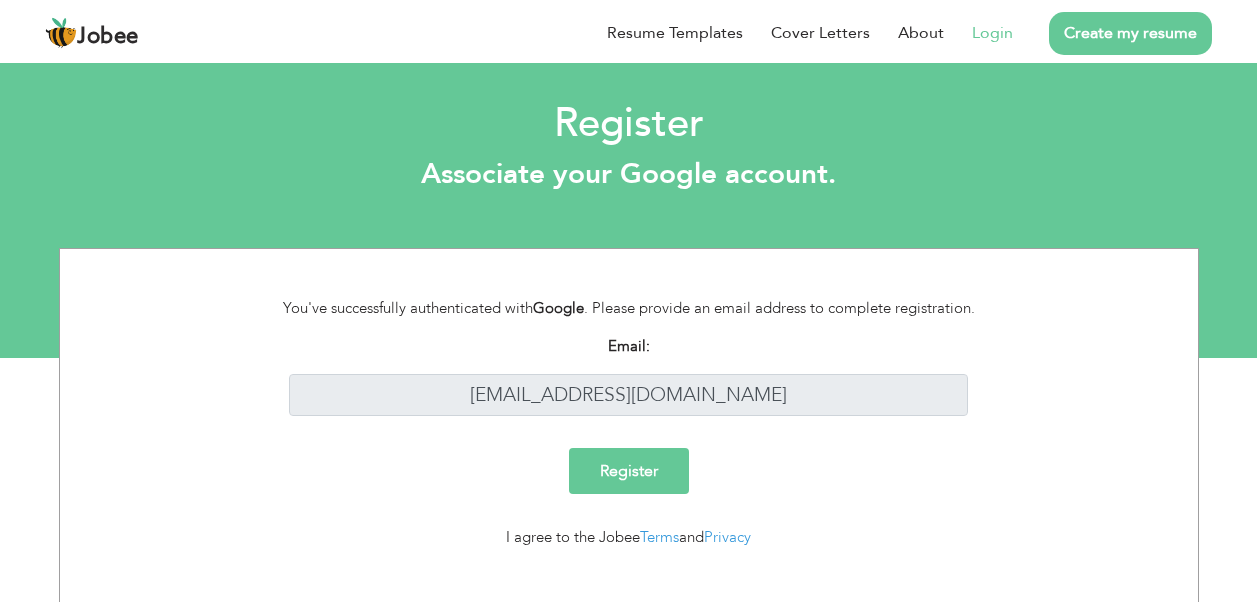 scroll, scrollTop: 0, scrollLeft: 0, axis: both 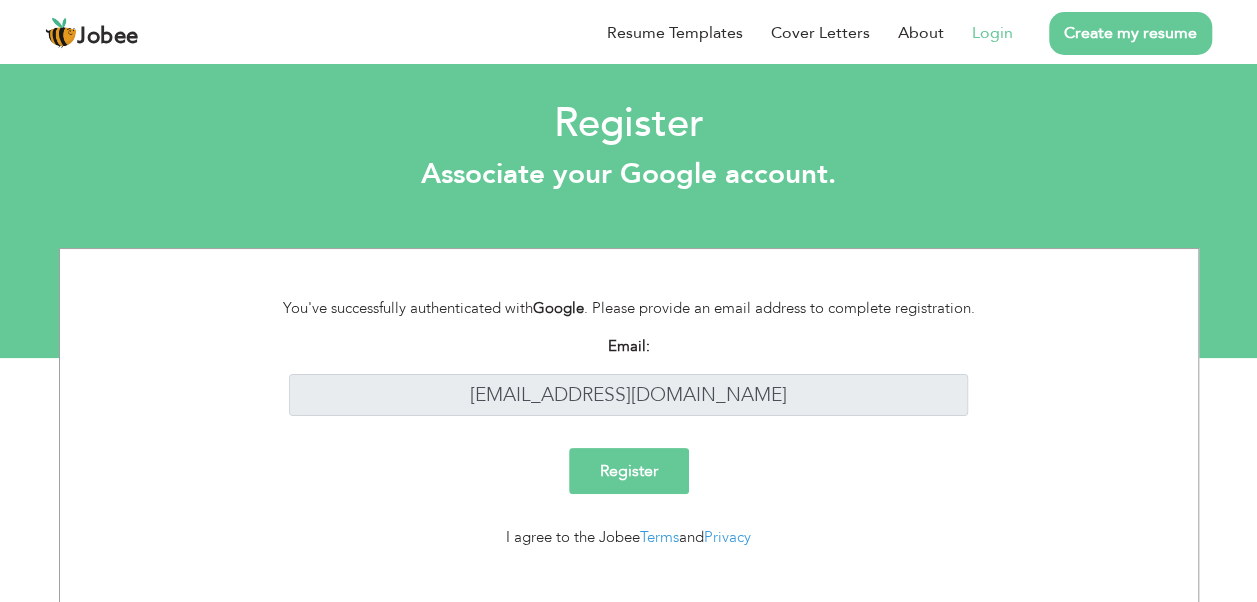 click on "Register" at bounding box center [629, 471] 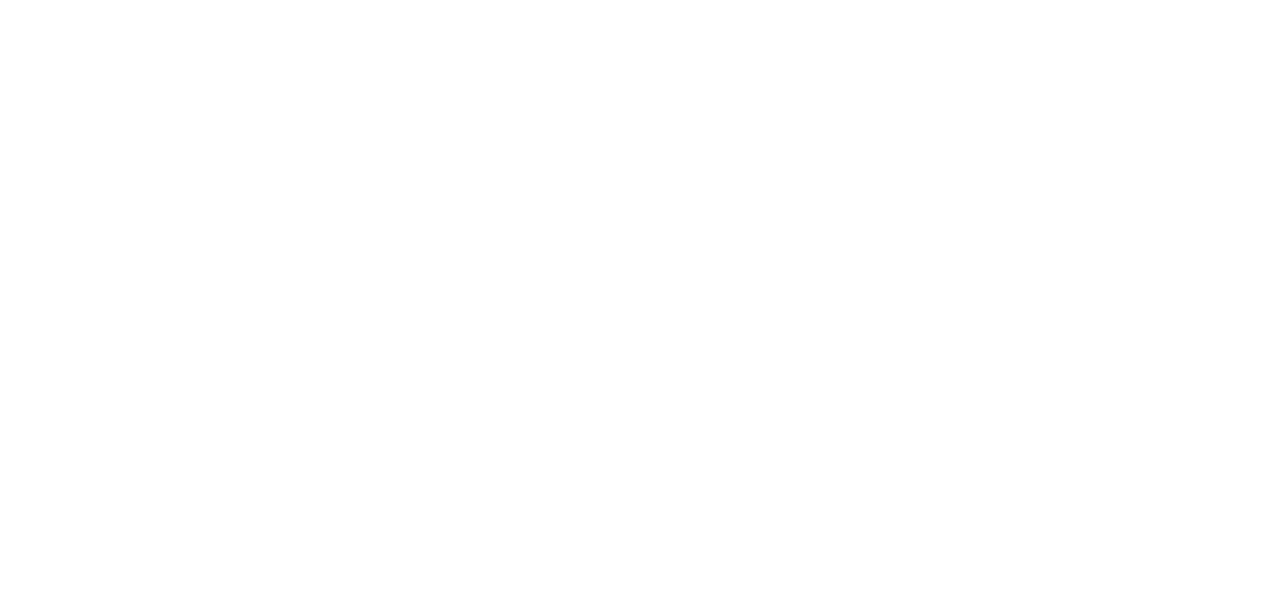 scroll, scrollTop: 0, scrollLeft: 0, axis: both 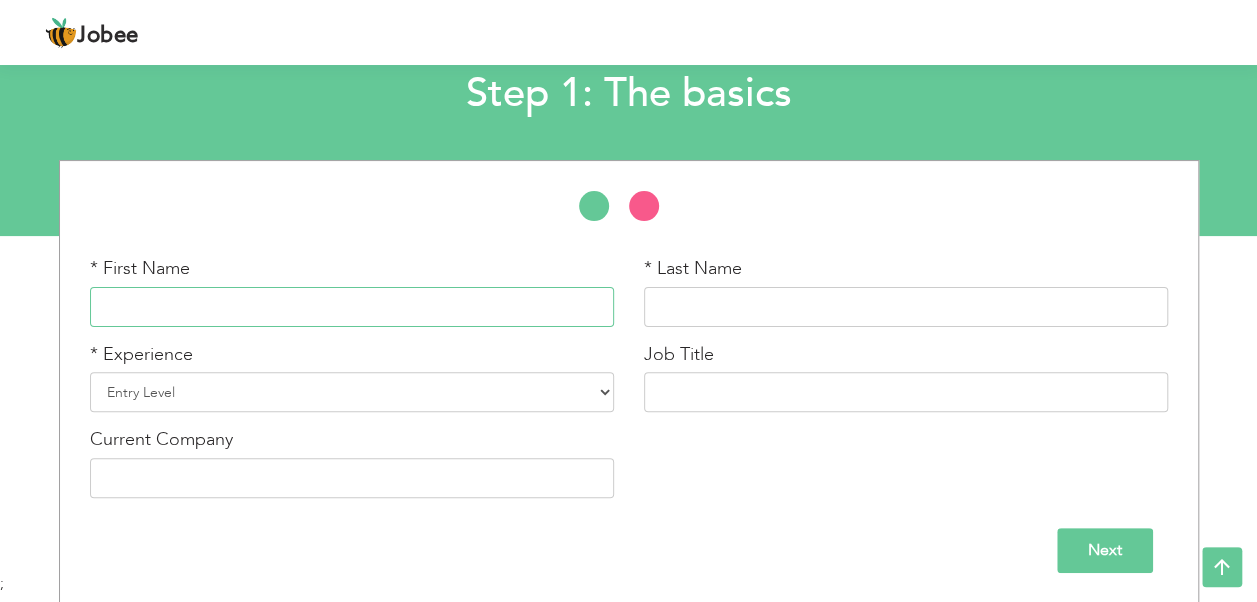 click at bounding box center [352, 307] 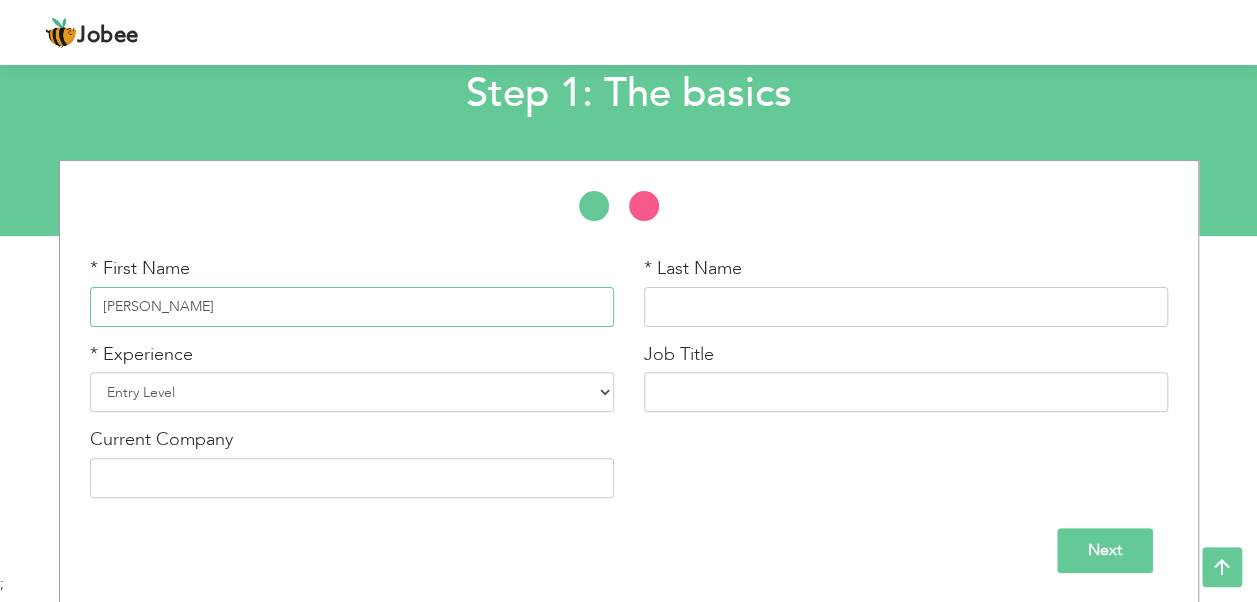 type on "Samin" 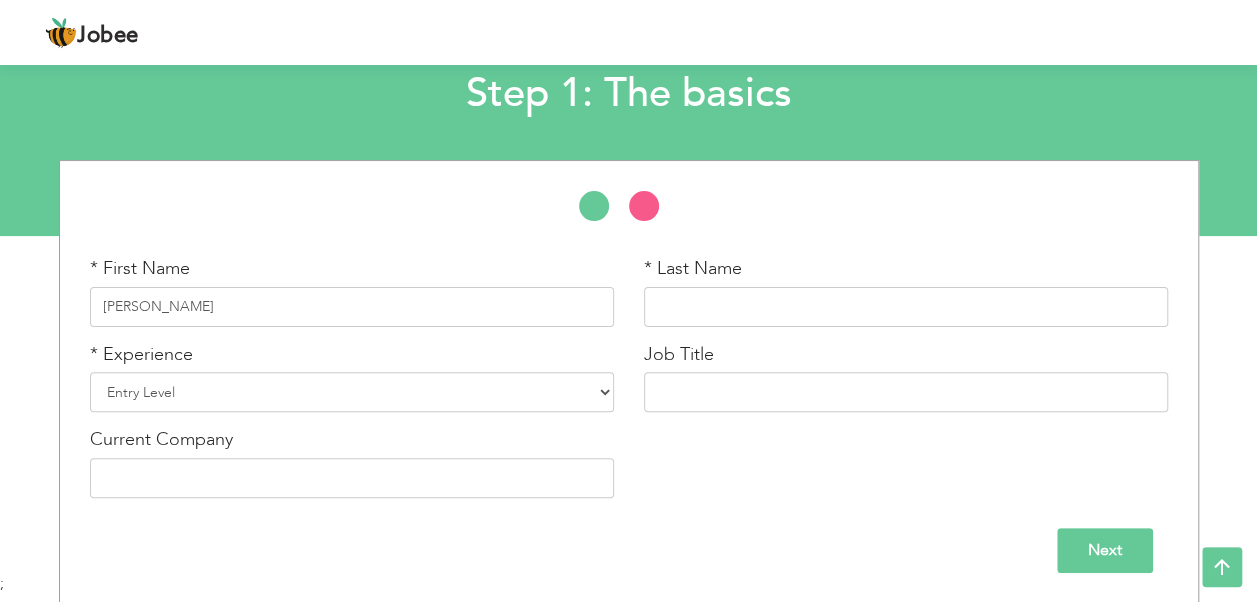 click on "* Last Name" at bounding box center (906, 299) 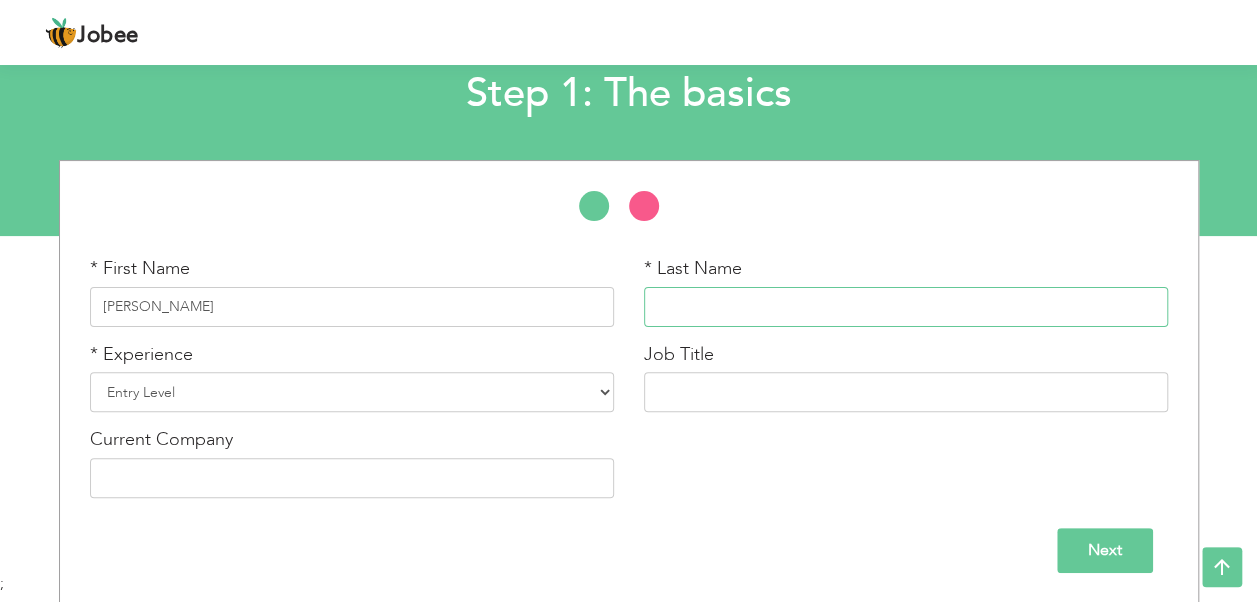 click at bounding box center (906, 307) 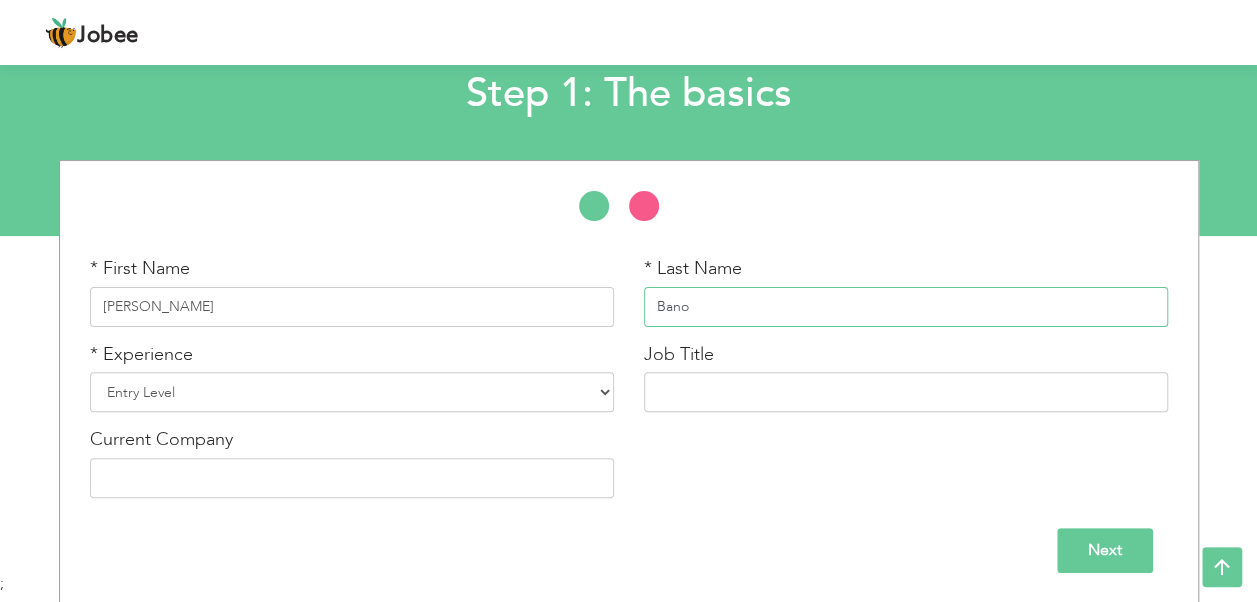type on "Bano" 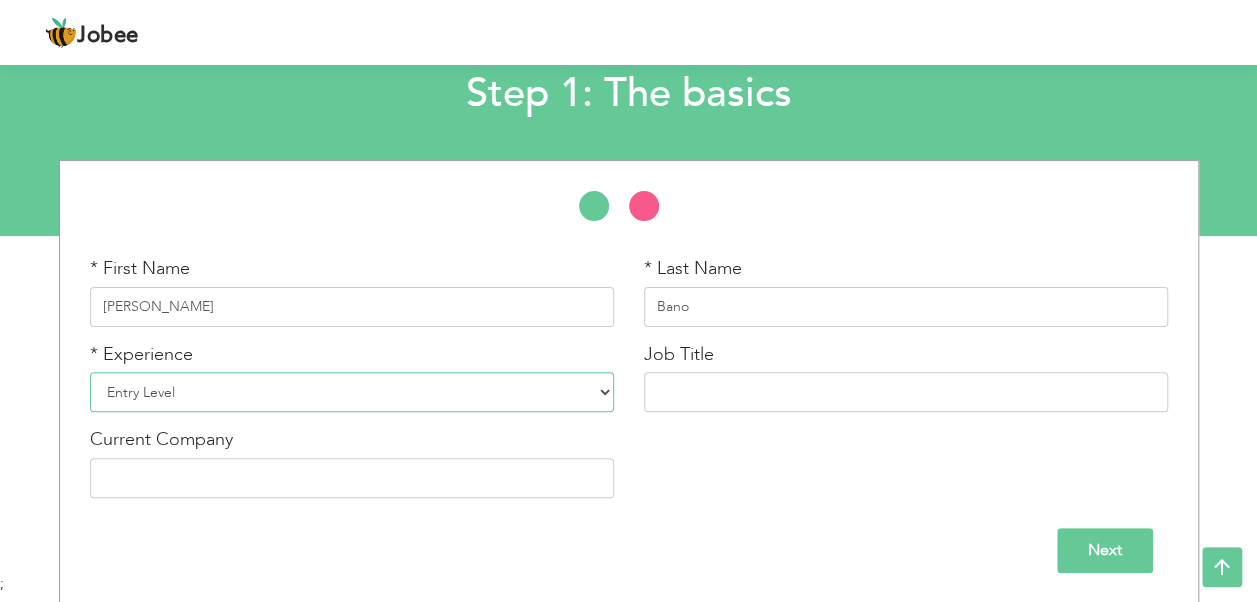 click on "Entry Level
Less than 1 Year
1 Year
2 Years
3 Years
4 Years
5 Years
6 Years
7 Years
8 Years
9 Years
10 Years
11 Years
12 Years
13 Years
14 Years
15 Years
16 Years
17 Years
18 Years
19 Years
20 Years
21 Years
22 Years
23 Years
24 Years
25 Years
26 Years
27 Years
28 Years
29 Years
30 Years
31 Years
32 Years
33 Years
34 Years
35 Years
More than 35 Years" at bounding box center [352, 392] 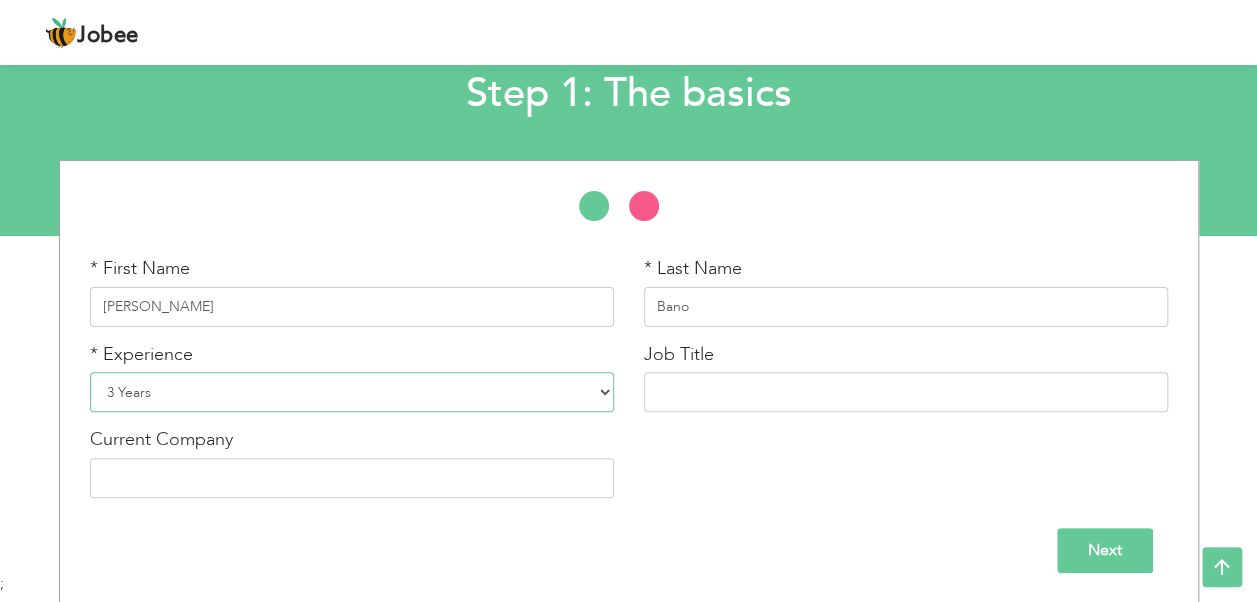 click on "Entry Level
Less than 1 Year
1 Year
2 Years
3 Years
4 Years
5 Years
6 Years
7 Years
8 Years
9 Years
10 Years
11 Years
12 Years
13 Years
14 Years
15 Years
16 Years
17 Years
18 Years
19 Years
20 Years
21 Years
22 Years
23 Years
24 Years
25 Years
26 Years
27 Years
28 Years
29 Years
30 Years
31 Years
32 Years
33 Years
34 Years
35 Years
More than 35 Years" at bounding box center [352, 392] 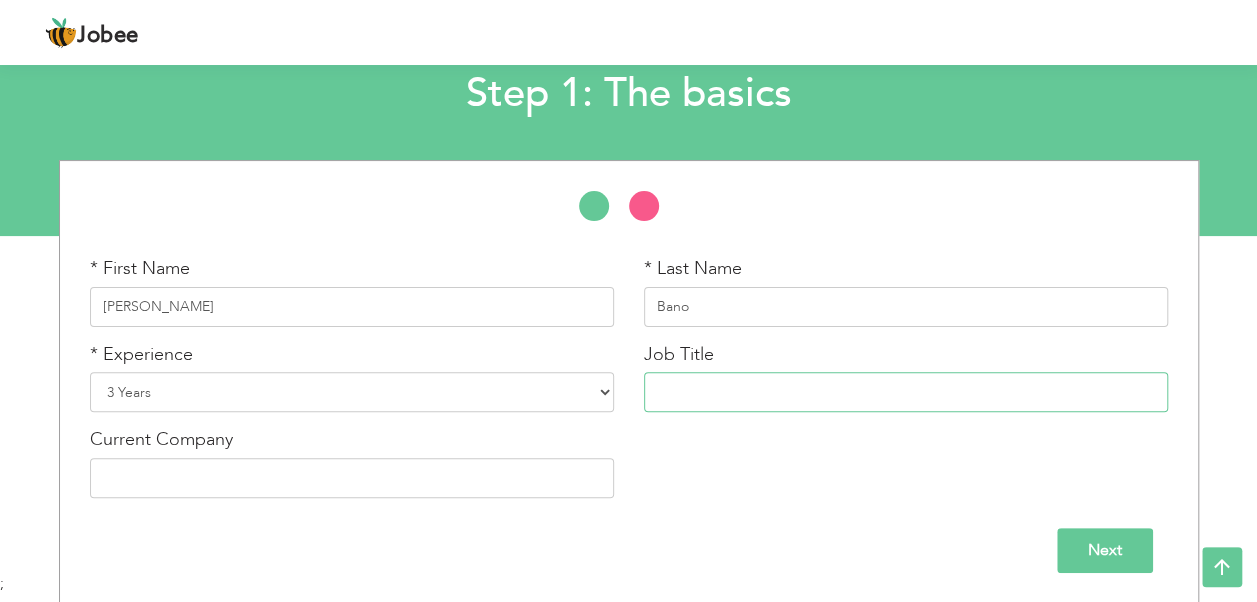 click at bounding box center [906, 392] 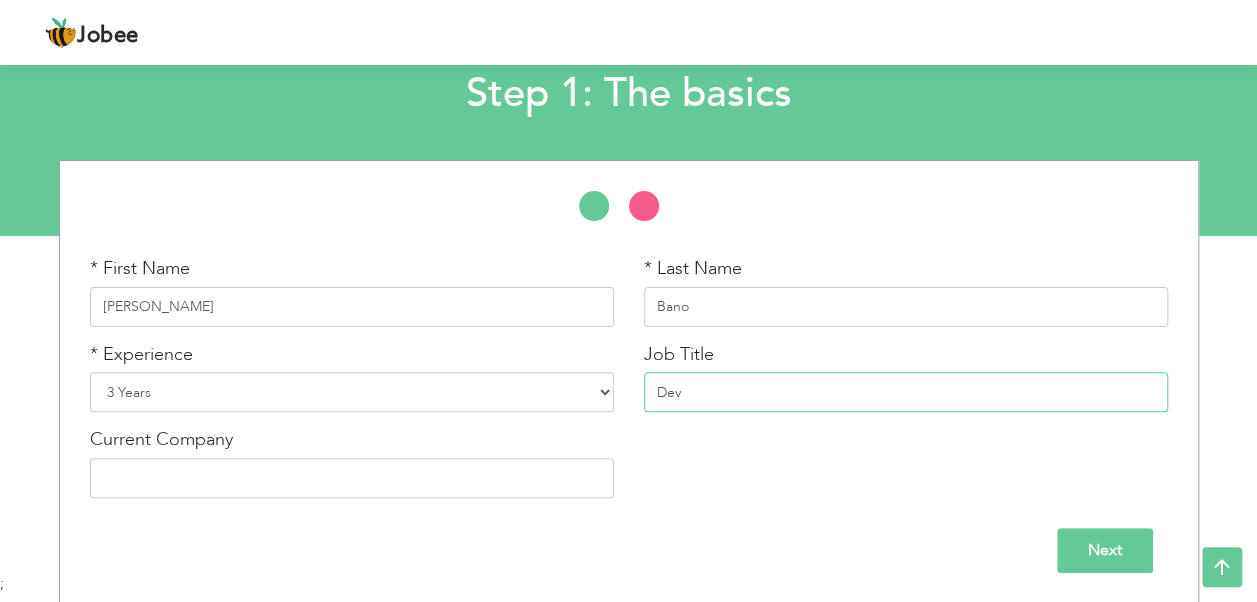 drag, startPoint x: 690, startPoint y: 381, endPoint x: 590, endPoint y: 382, distance: 100.005 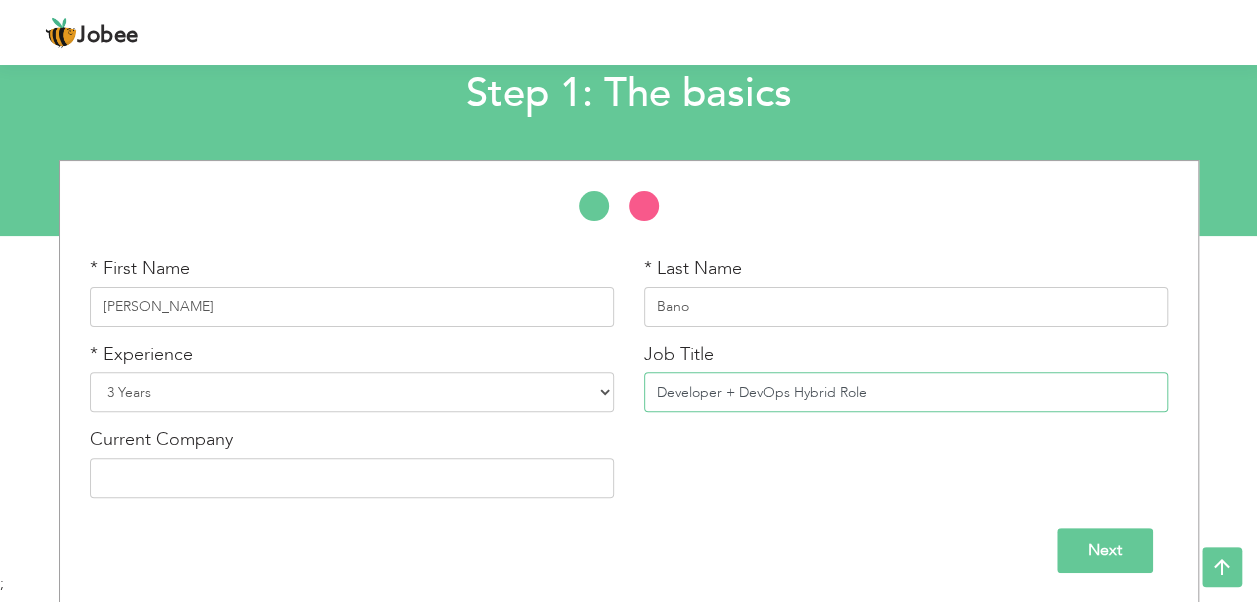 type on "Developer + DevOps Hybrid Role" 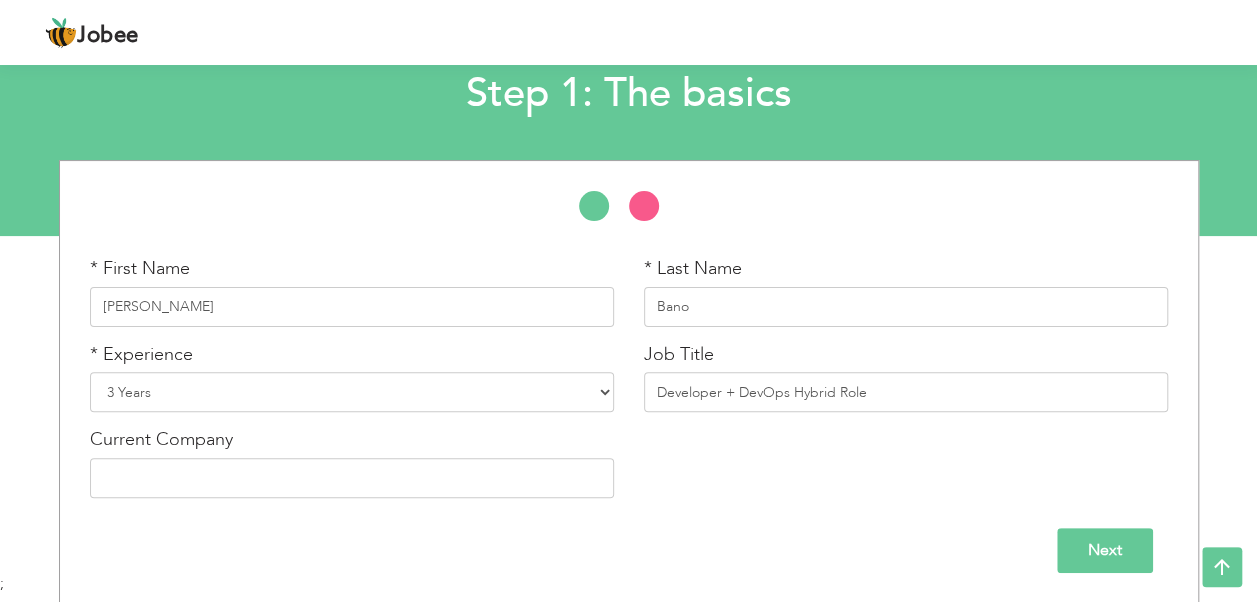 click on "* First Name
Samin
* Last Name
Bano
* Experience
Entry Level
Less than 1 Year
1 Year
2 Years
3 Years
4 Years
5 Years
6 Years
7 Years
8 Years
9 Years
10 Years
11 Years
12 Years
13 Years
14 Years
15 Years
16 Years
17 Years
18 Years
19 Years
20 Years
21 Years
22 Years
23 Years
24 Years
25 Years
26 Years
27 Years
28 Years
29 Years
30 Years
31 Years
32 Years
33 Years
34 Years
35 Years
More than 35 Years" at bounding box center [629, 384] 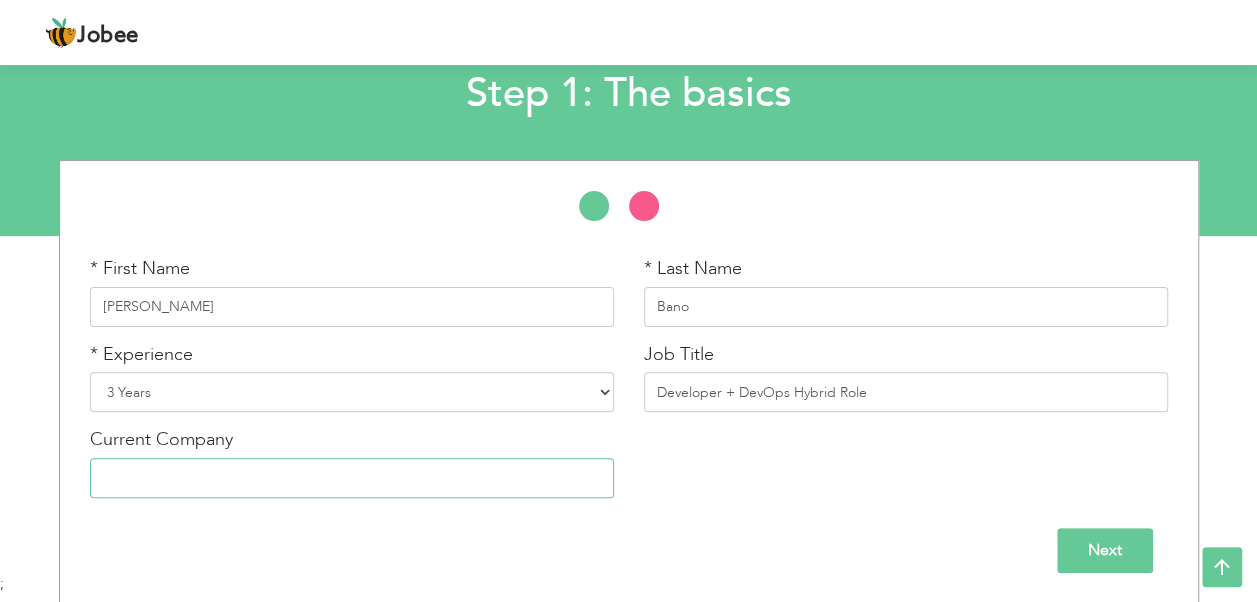 click at bounding box center (352, 478) 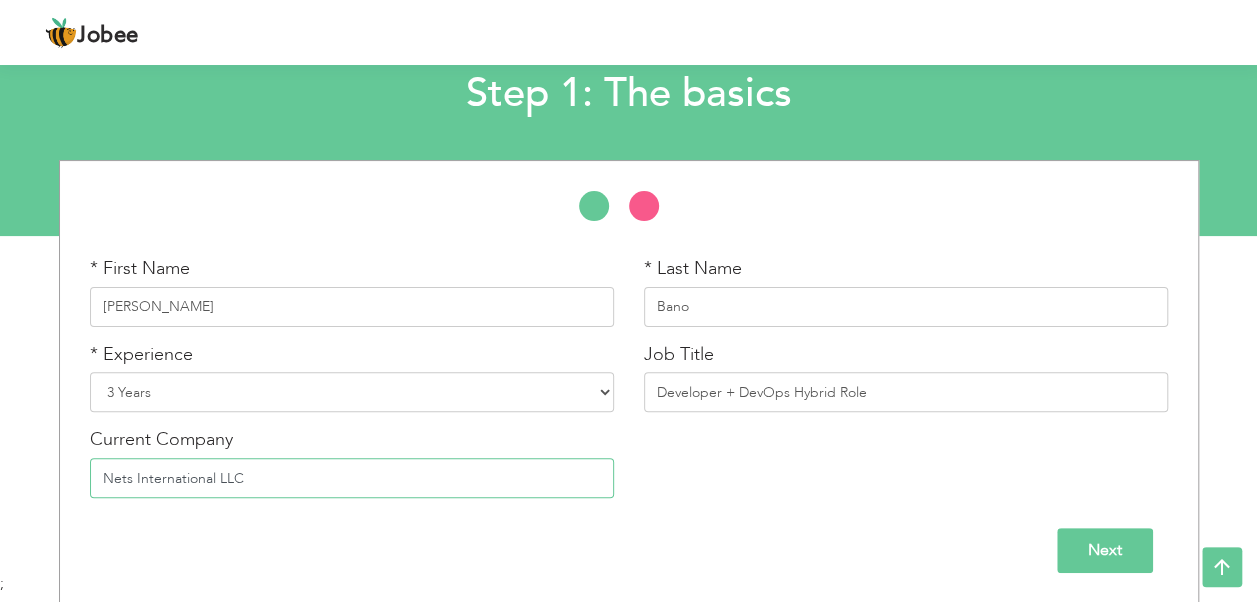 type on "Nets International LLC" 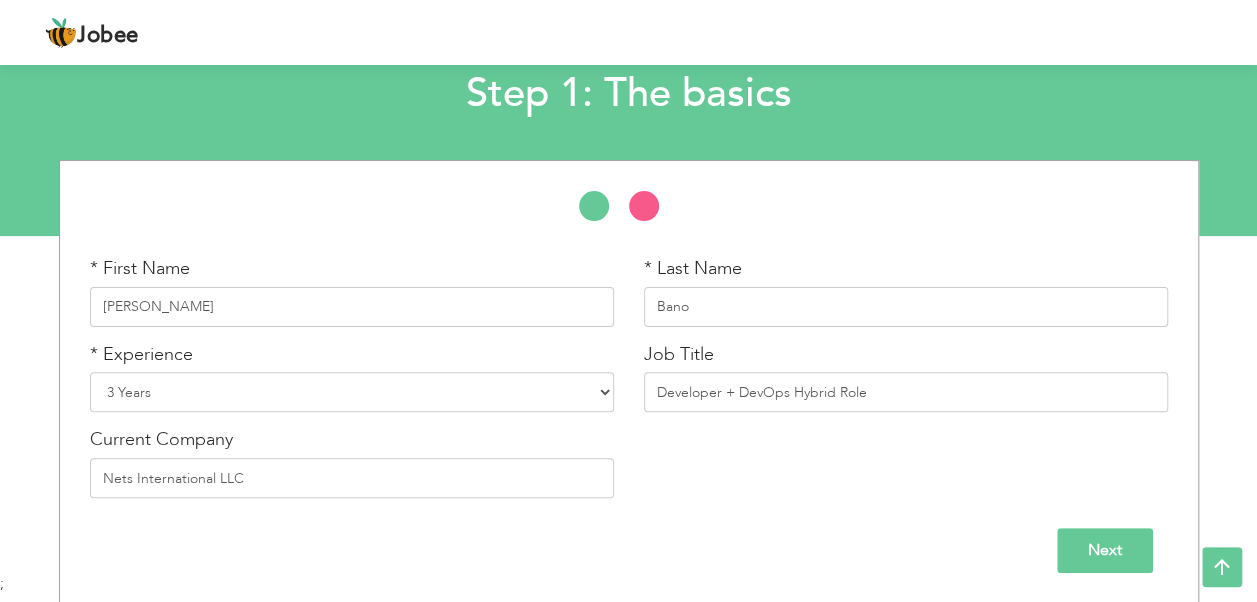 click on "Next" at bounding box center (1105, 550) 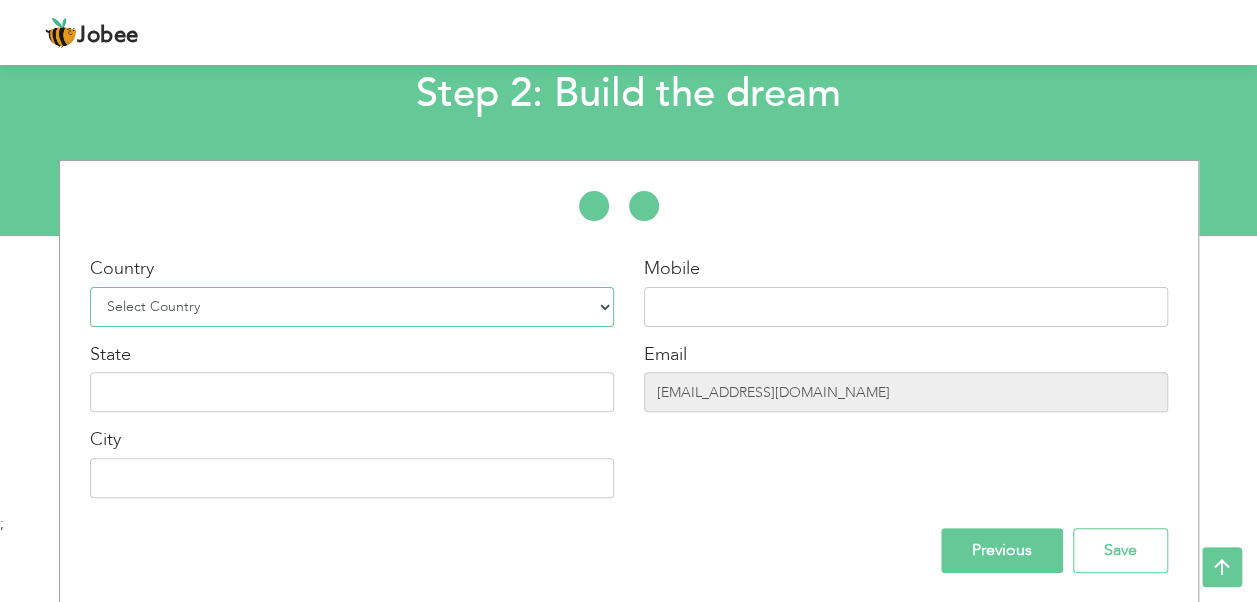 click on "Select Country
Afghanistan
Albania
Algeria
American Samoa
Andorra
Angola
Anguilla
Antarctica
Antigua and Barbuda
Argentina
Armenia
Aruba
Australia
Austria
Azerbaijan
Bahamas
Bahrain
Bangladesh
Barbados
Belarus
Belgium
Belize
Benin
Bermuda
Bhutan
Bolivia
Bosnia-Herzegovina
Botswana
Bouvet Island
Brazil
British Indian Ocean Territory
Brunei Darussalam
Bulgaria
Burkina Faso
Burundi
Cambodia
Cameroon
Canada
Cape Verde
Cayman Islands
Central African Republic
Chad
Chile
China
Christmas Island
Cocos (Keeling) Islands
Colombia
Comoros
Congo
Congo, Dem. Republic
Cook Islands
Costa Rica
Croatia
Cuba
Cyprus
Czech Rep
Denmark
Djibouti
Dominica
Dominican Republic
Ecuador
Egypt
El Salvador
Equatorial Guinea
Eritrea
Estonia
Ethiopia
European Union
Falkland Islands (Malvinas)
Faroe Islands
Fiji
Finland
France
French Guiana
French Southern Territories
Gabon
Gambia
Georgia" at bounding box center [352, 307] 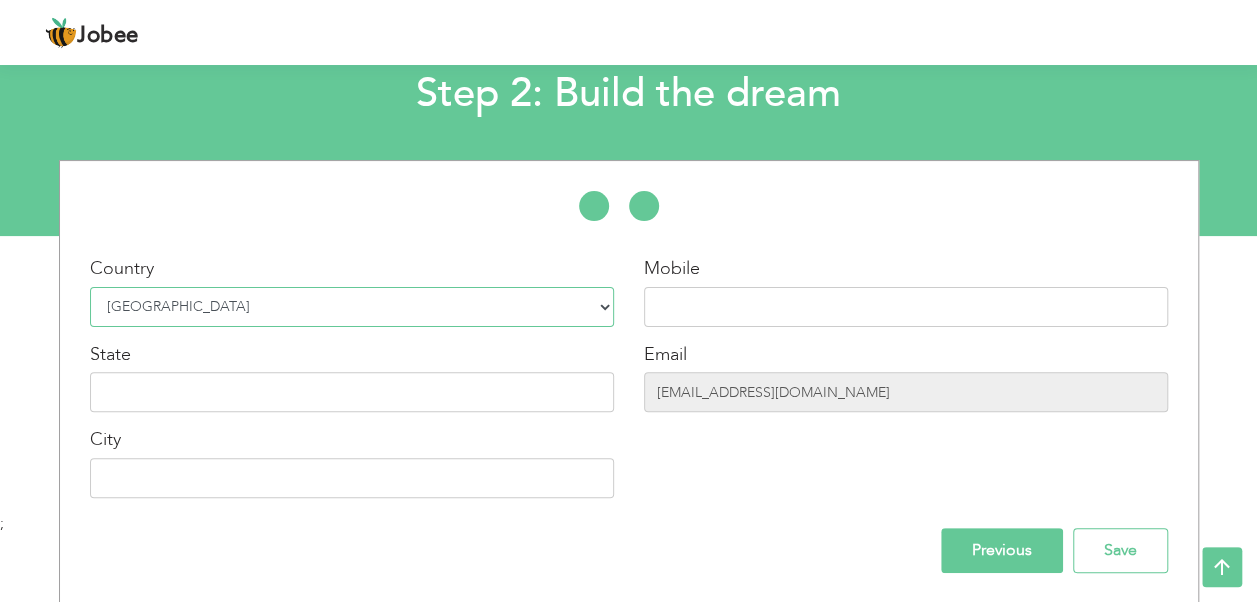 click on "Select Country
Afghanistan
Albania
Algeria
American Samoa
Andorra
Angola
Anguilla
Antarctica
Antigua and Barbuda
Argentina
Armenia
Aruba
Australia
Austria
Azerbaijan
Bahamas
Bahrain
Bangladesh
Barbados
Belarus
Belgium
Belize
Benin
Bermuda
Bhutan
Bolivia
Bosnia-Herzegovina
Botswana
Bouvet Island
Brazil
British Indian Ocean Territory
Brunei Darussalam
Bulgaria
Burkina Faso
Burundi
Cambodia
Cameroon
Canada
Cape Verde
Cayman Islands
Central African Republic
Chad
Chile
China
Christmas Island
Cocos (Keeling) Islands
Colombia
Comoros
Congo
Congo, Dem. Republic
Cook Islands
Costa Rica
Croatia
Cuba
Cyprus
Czech Rep
Denmark
Djibouti
Dominica
Dominican Republic
Ecuador
Egypt
El Salvador
Equatorial Guinea
Eritrea
Estonia
Ethiopia
European Union
Falkland Islands (Malvinas)
Faroe Islands
Fiji
Finland
France
French Guiana
French Southern Territories
Gabon
Gambia
Georgia" at bounding box center (352, 307) 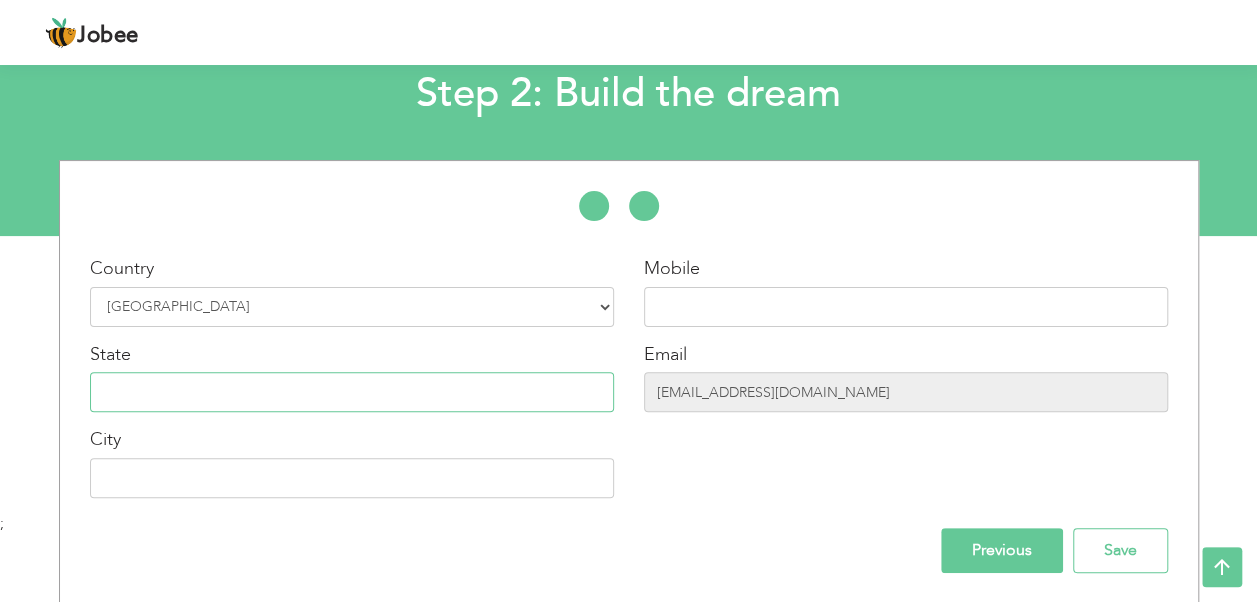 click at bounding box center [352, 392] 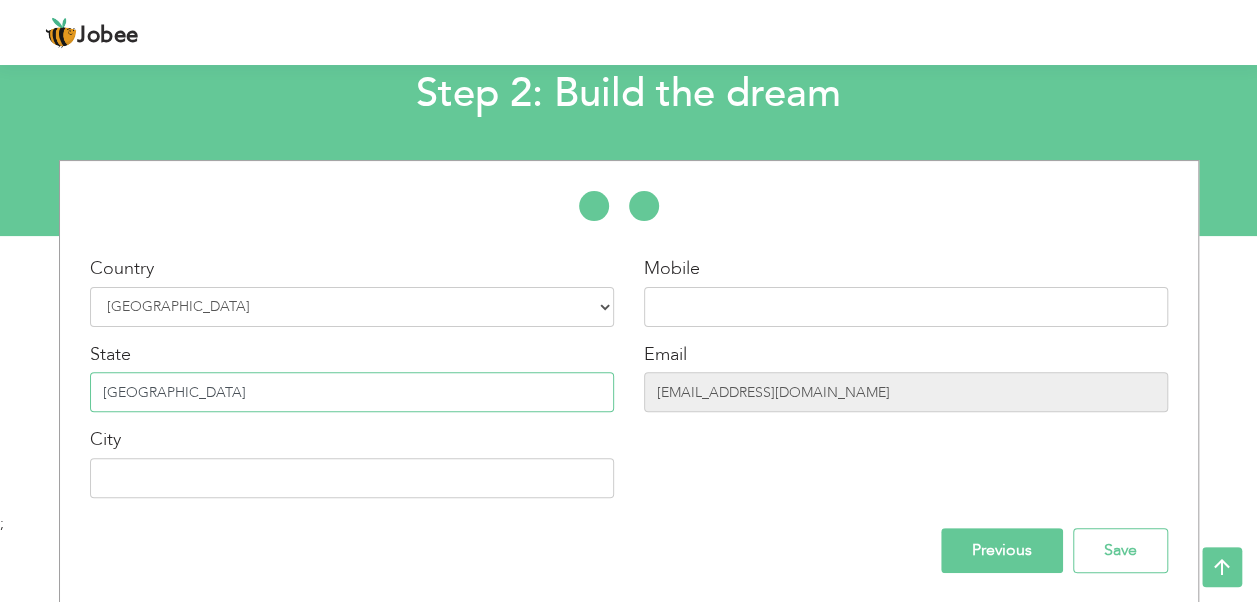 type on "[GEOGRAPHIC_DATA]" 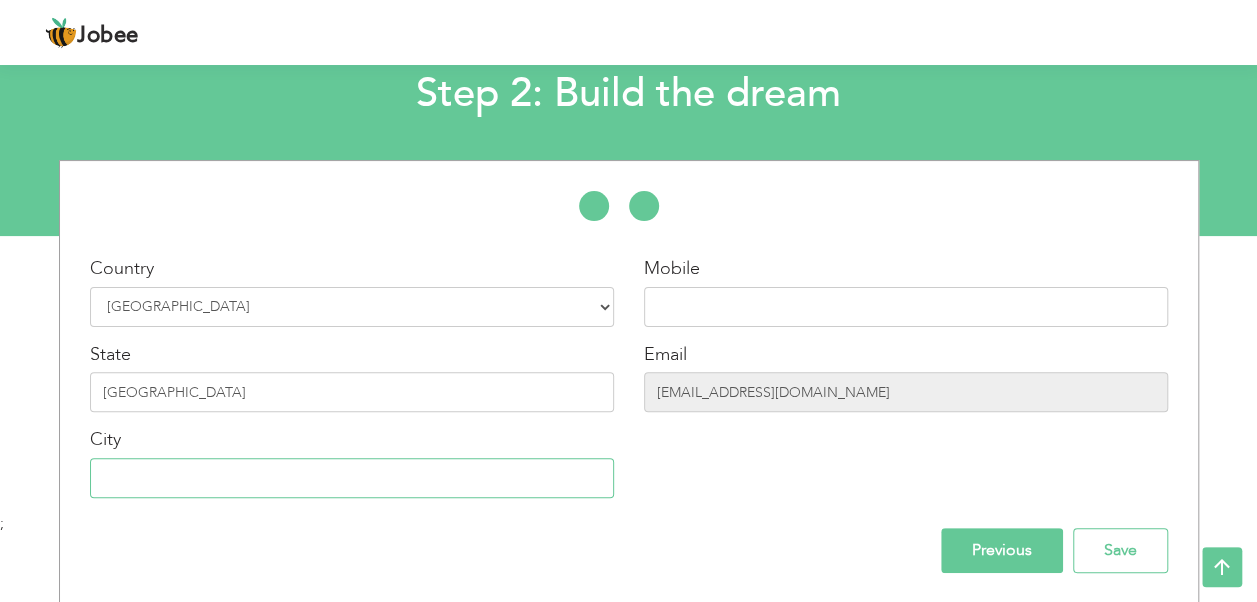 click at bounding box center [352, 478] 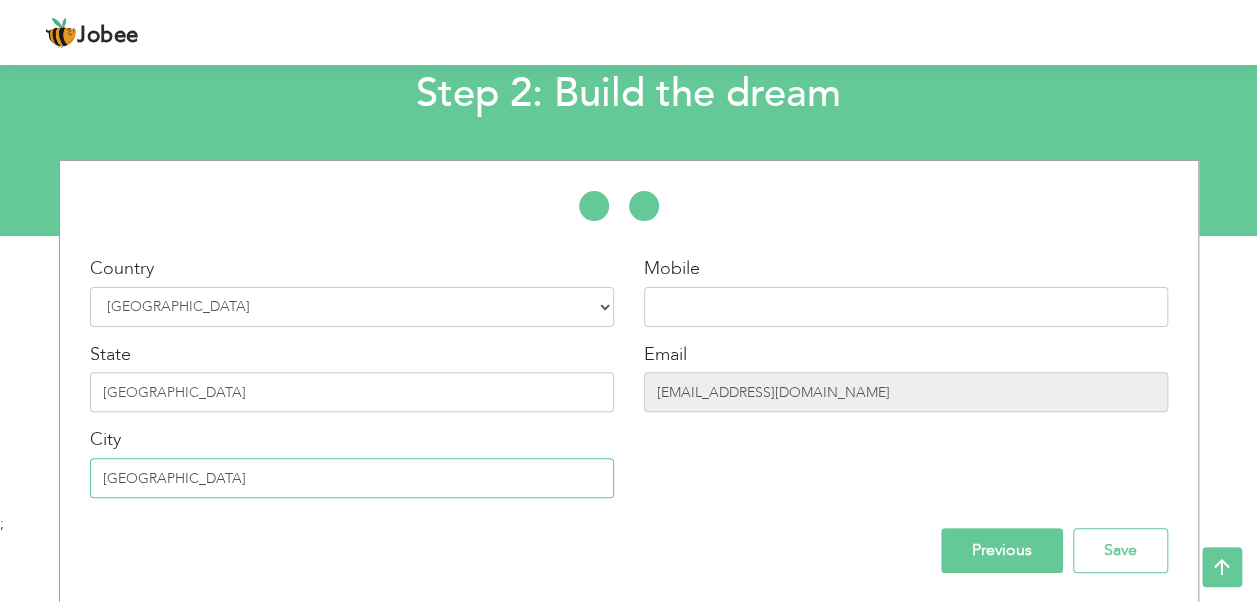 type on "[GEOGRAPHIC_DATA]" 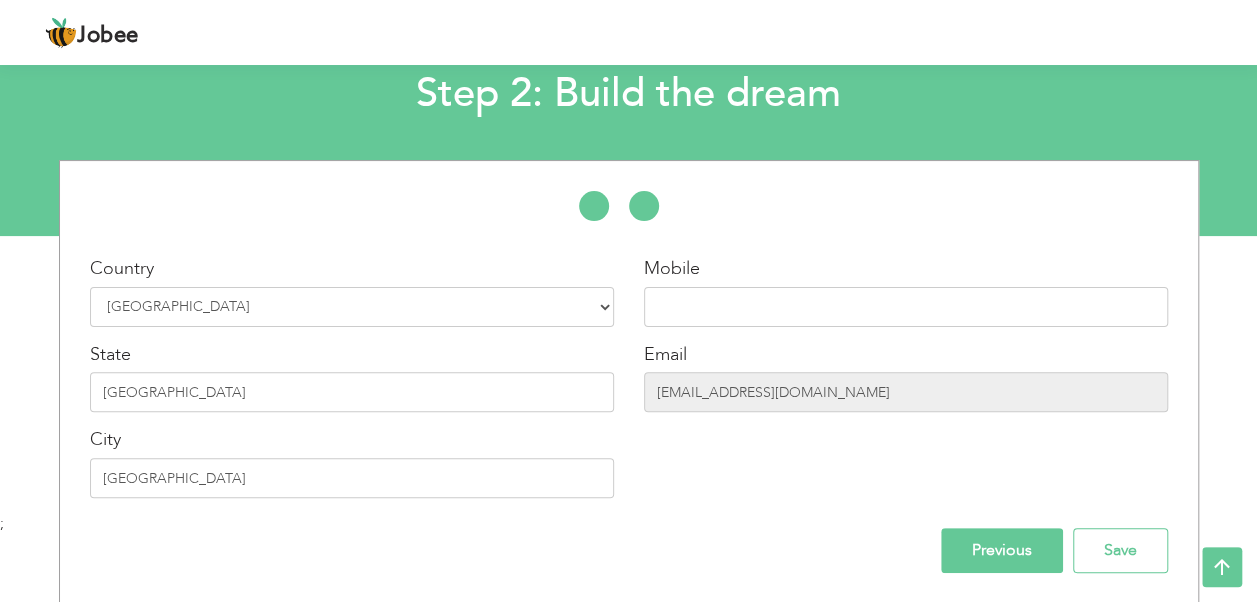click on "Mobile
Email
asiff.iqbal1989@gmail.com" at bounding box center (906, 384) 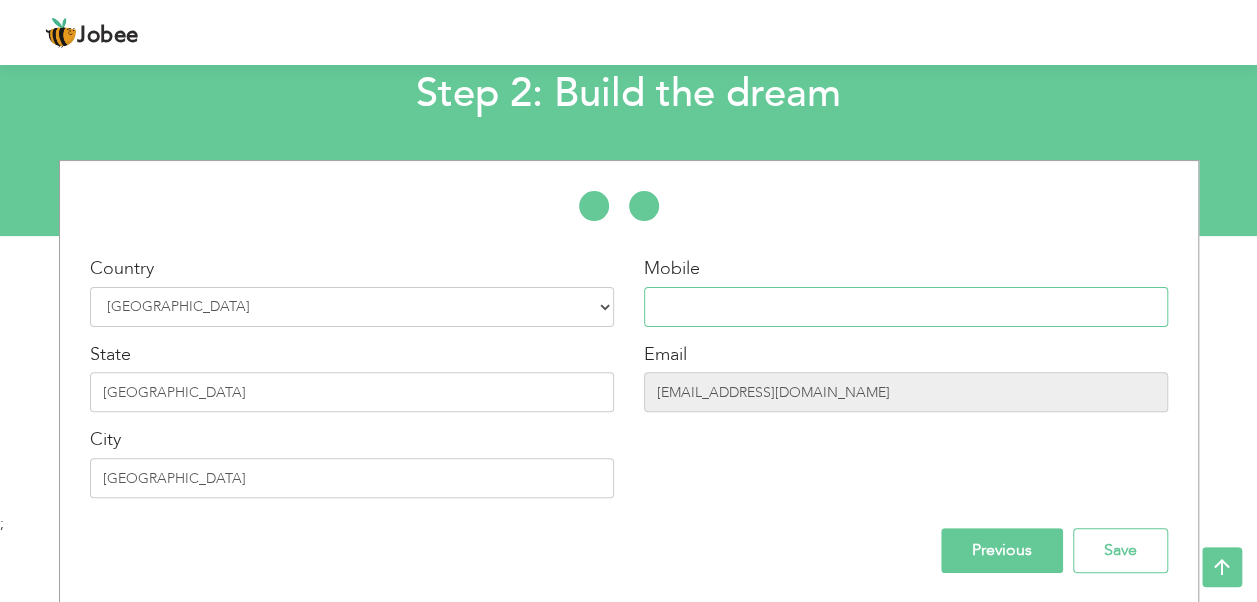click on "Mobile
Email
asiff.iqbal1989@gmail.com" at bounding box center (906, 384) 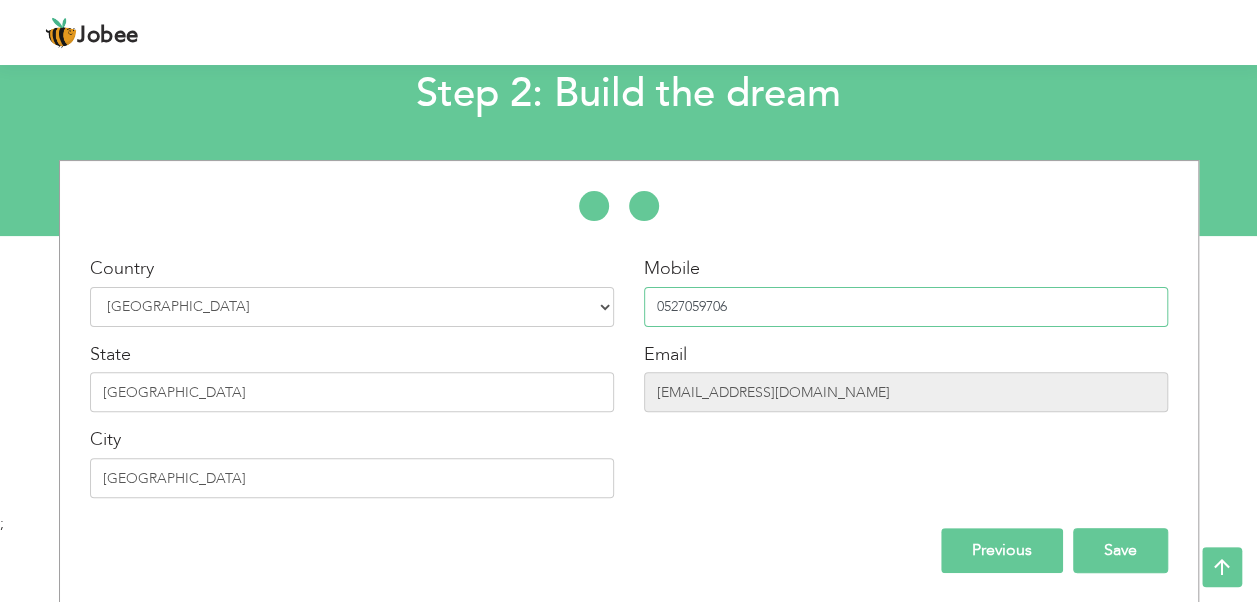 type on "0527059706" 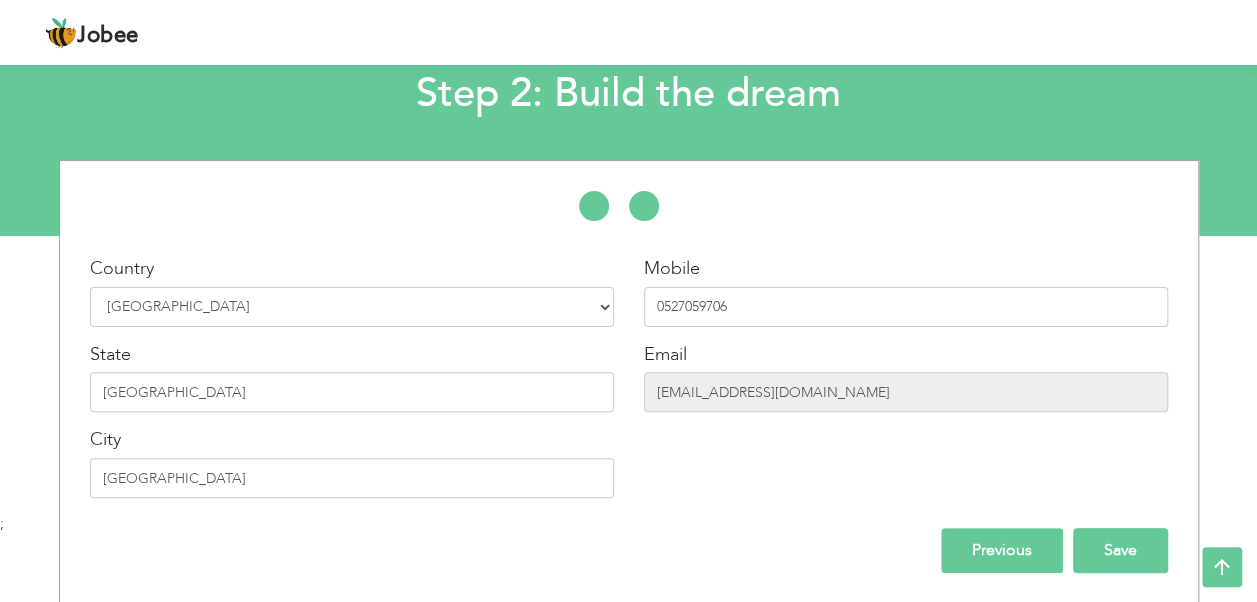 click on "Save" at bounding box center (1120, 550) 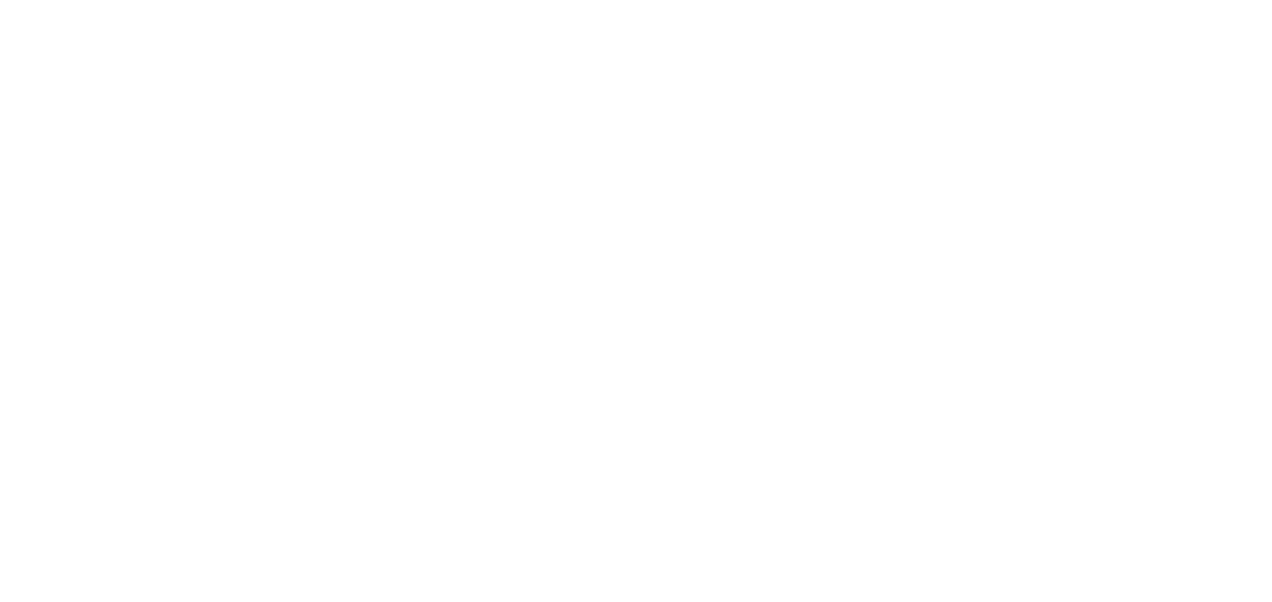 scroll, scrollTop: 0, scrollLeft: 0, axis: both 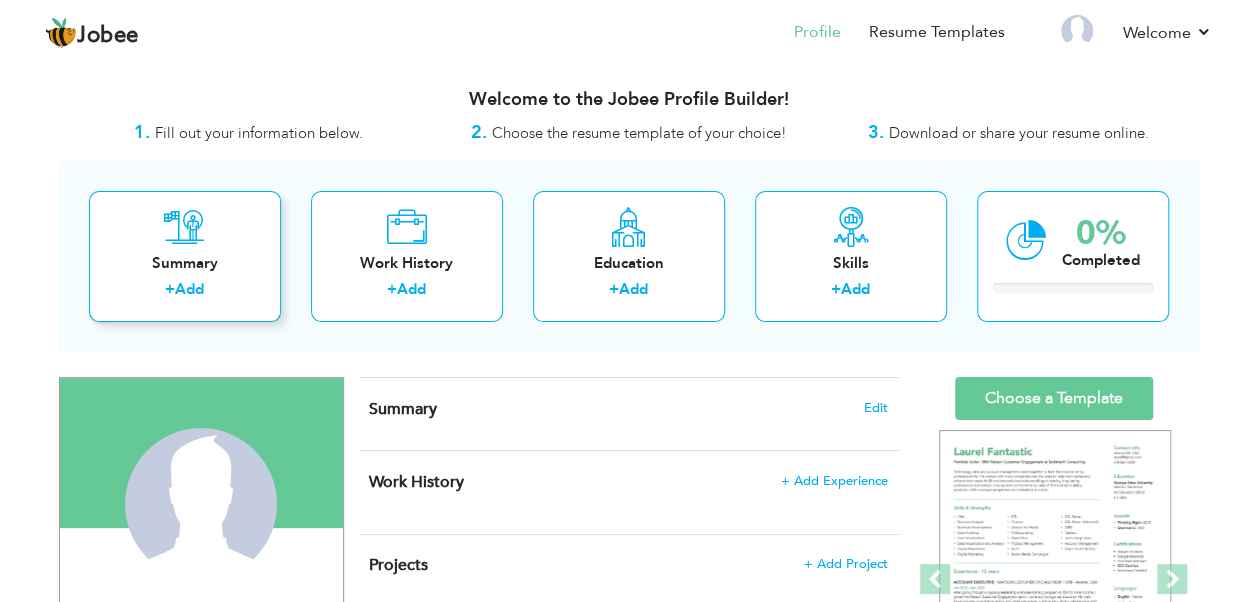 click on "Summary
+  Add" at bounding box center [185, 256] 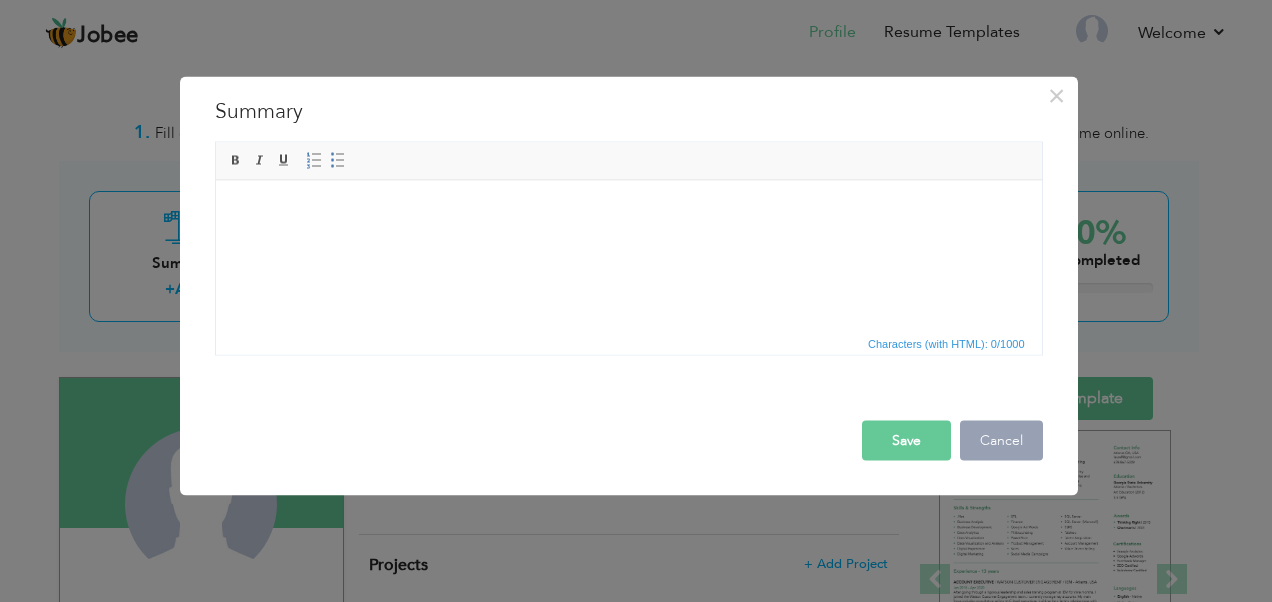 click on "Cancel" at bounding box center [1001, 441] 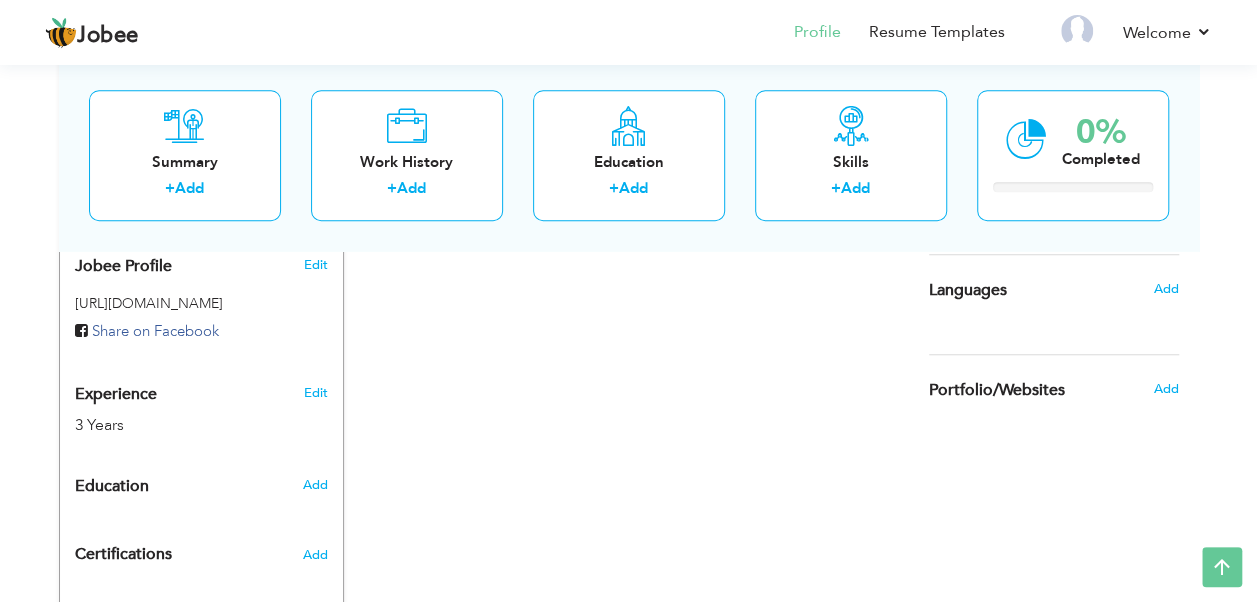 scroll, scrollTop: 712, scrollLeft: 0, axis: vertical 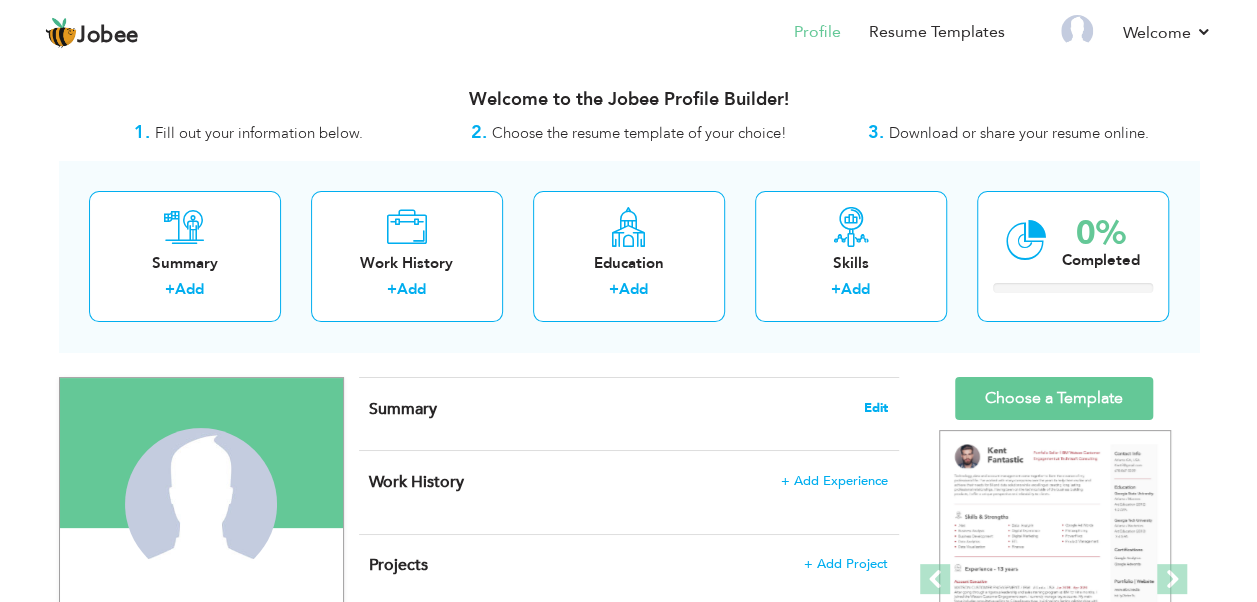 click on "Edit" at bounding box center (876, 408) 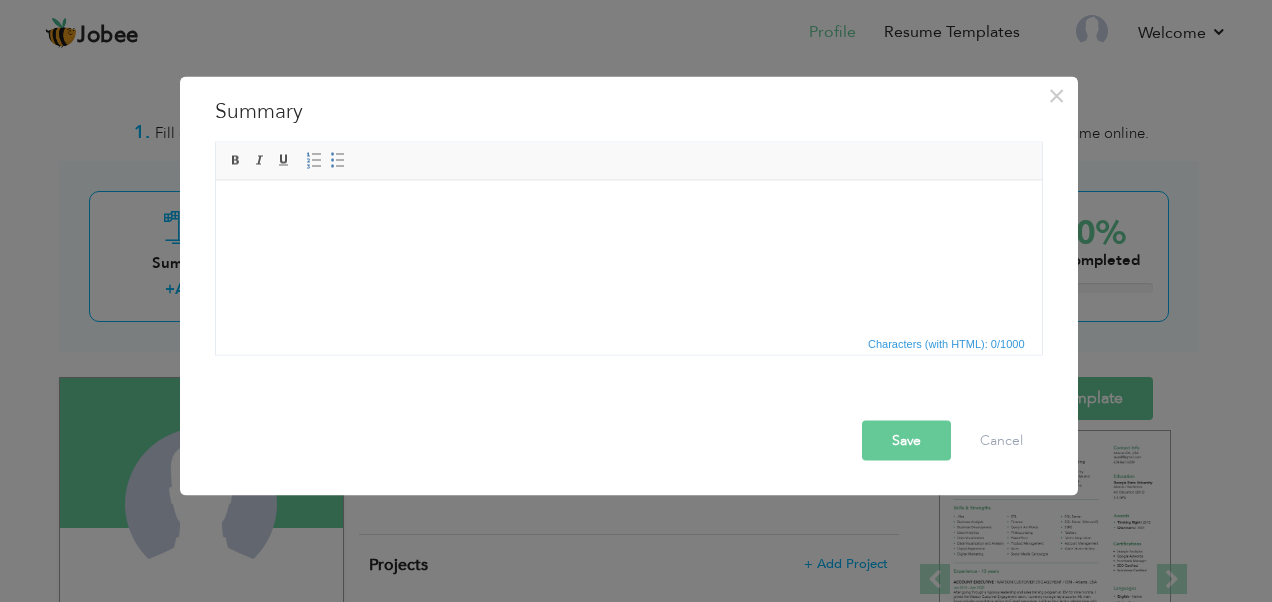 drag, startPoint x: 447, startPoint y: 223, endPoint x: 255, endPoint y: 225, distance: 192.01042 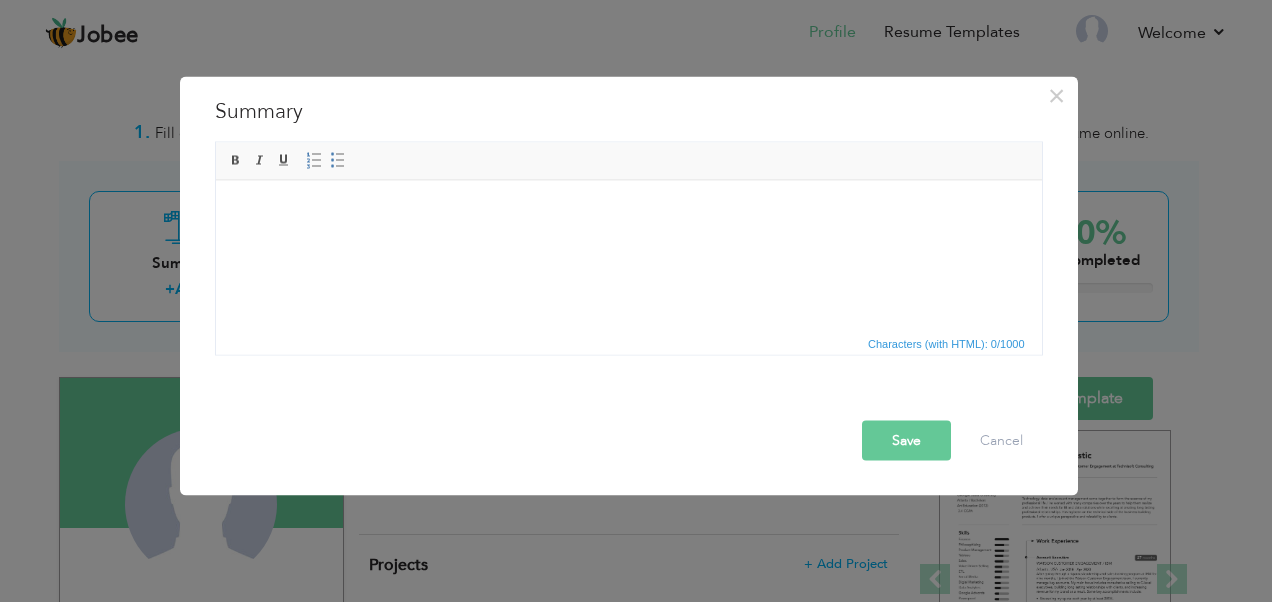 drag, startPoint x: 437, startPoint y: 247, endPoint x: 275, endPoint y: 219, distance: 164.40195 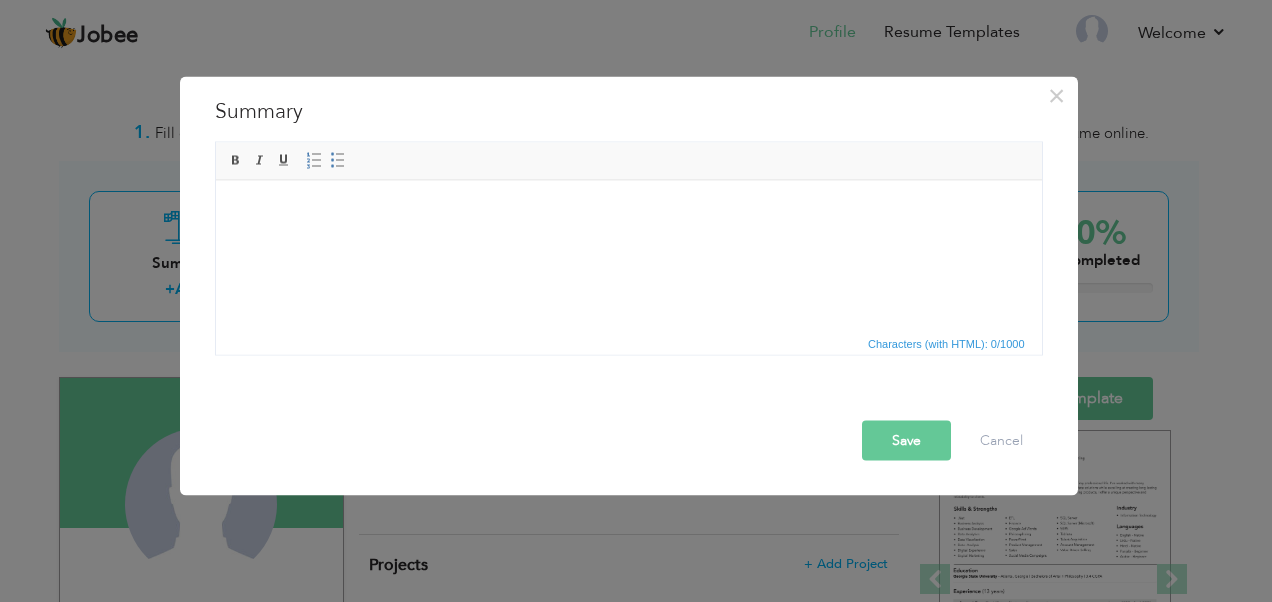 drag, startPoint x: 321, startPoint y: 232, endPoint x: 295, endPoint y: 227, distance: 26.476404 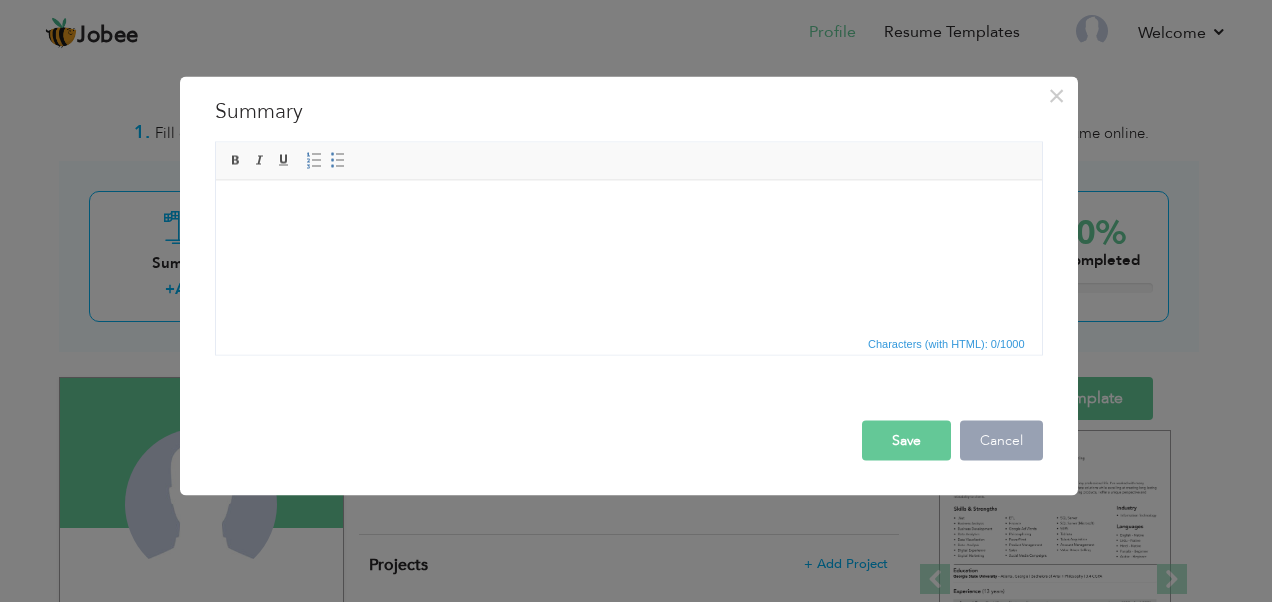 click on "Cancel" at bounding box center (1001, 441) 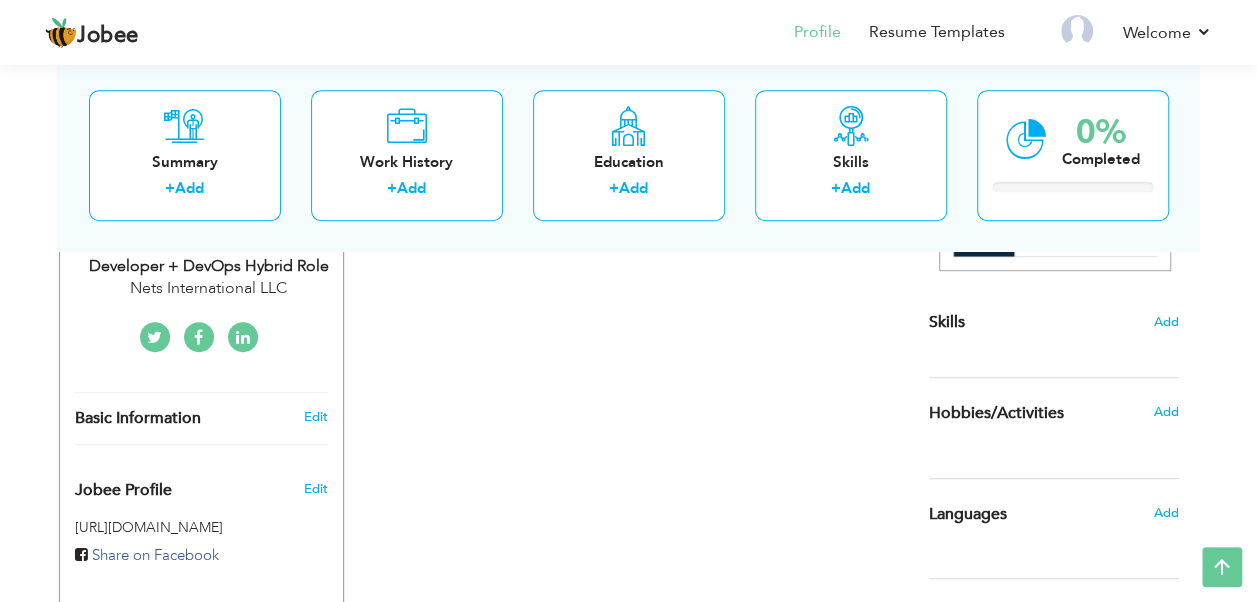 scroll, scrollTop: 486, scrollLeft: 0, axis: vertical 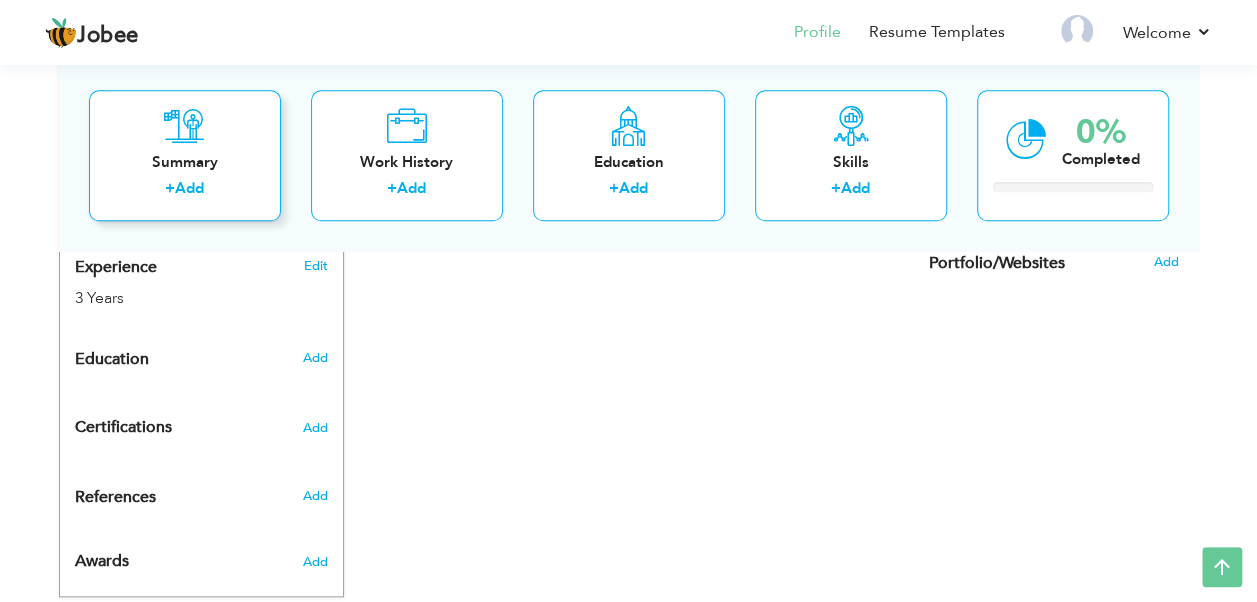 click on "Summary" at bounding box center [185, 162] 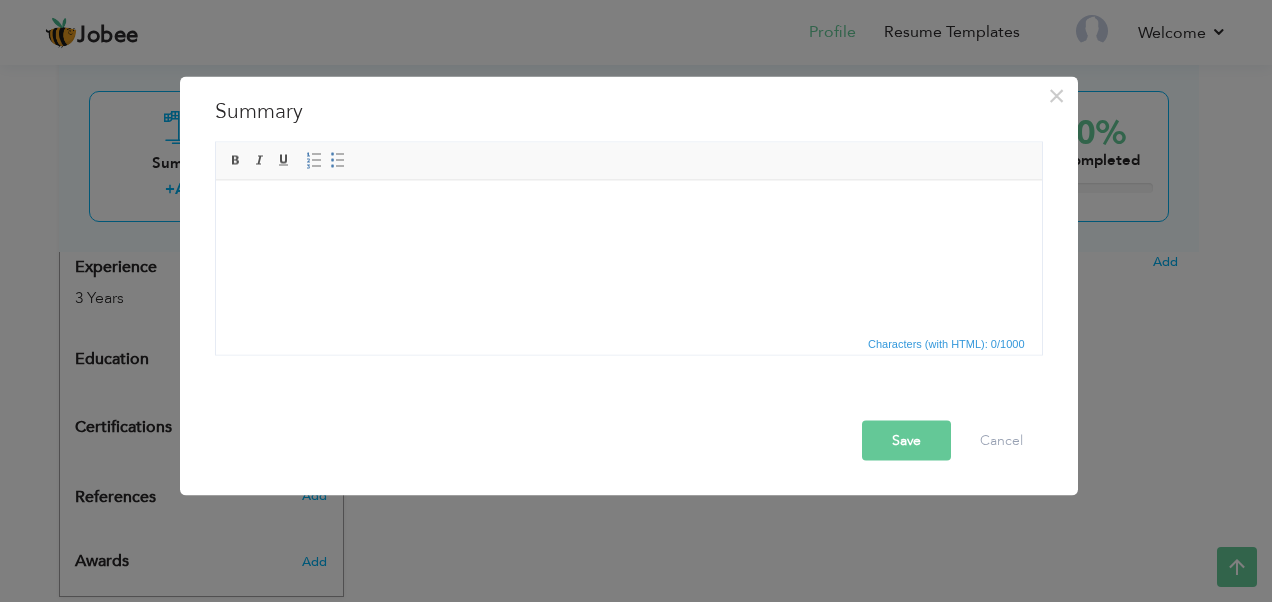click at bounding box center (628, 210) 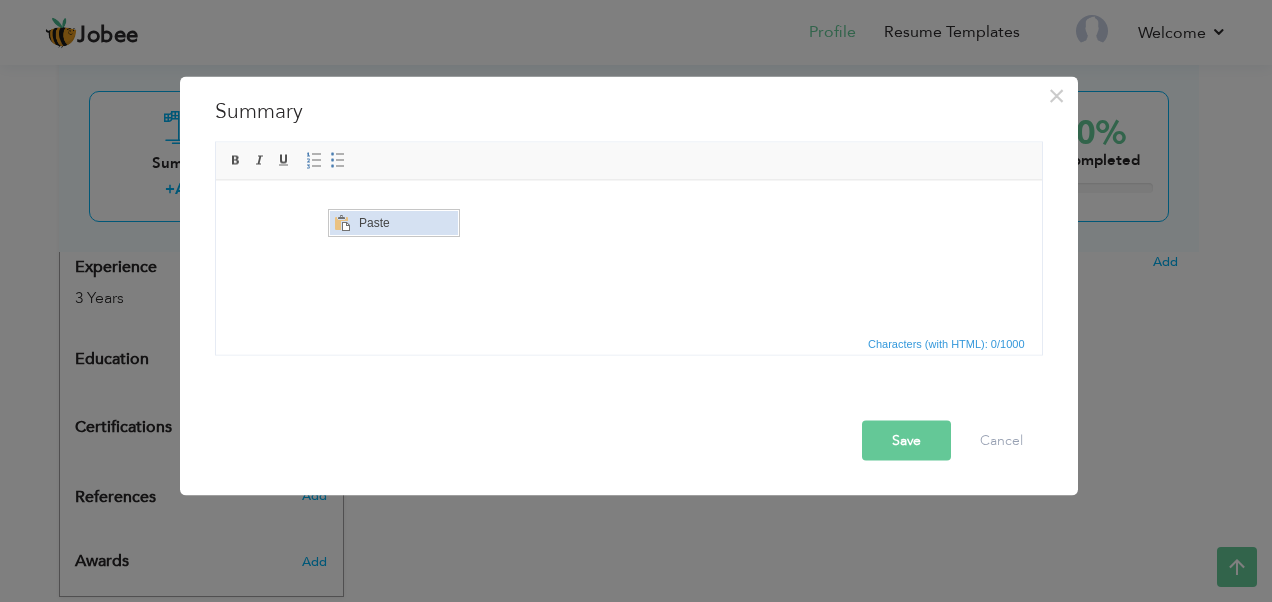 scroll, scrollTop: 0, scrollLeft: 0, axis: both 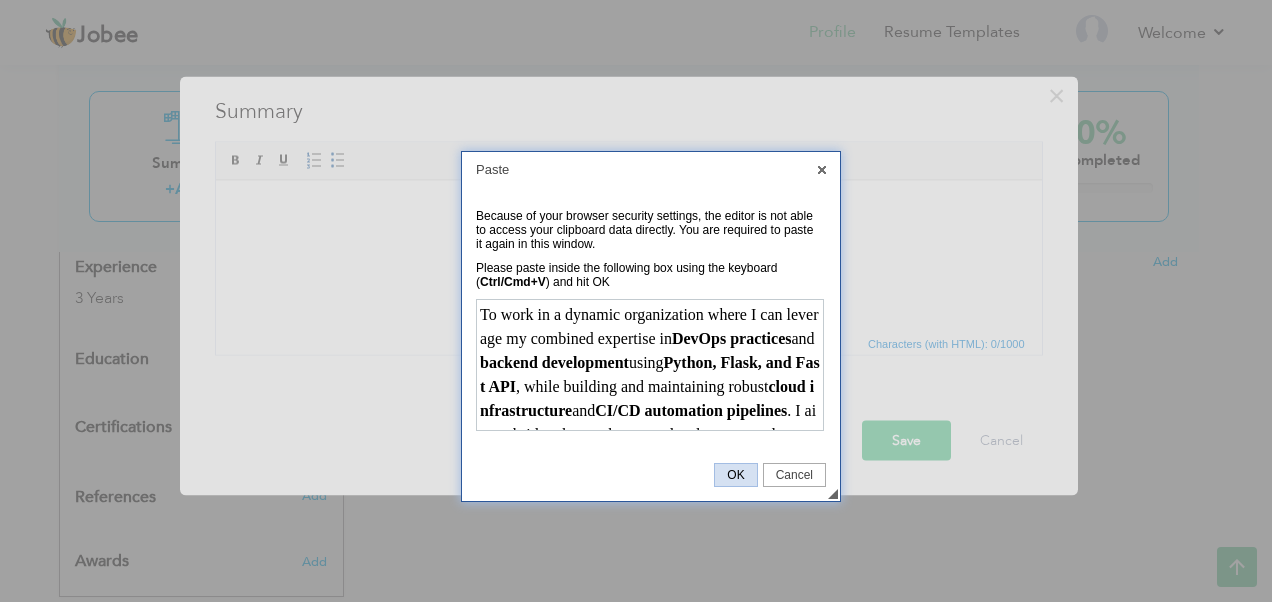 click on "OK" at bounding box center [735, 475] 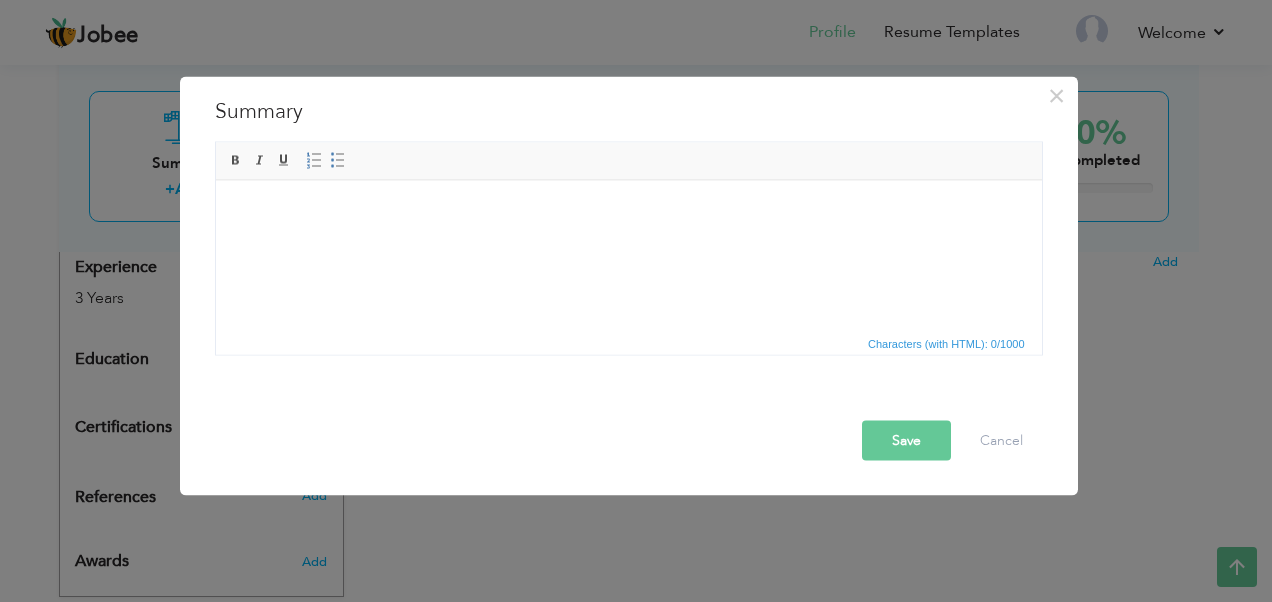 click on "Save" at bounding box center (906, 441) 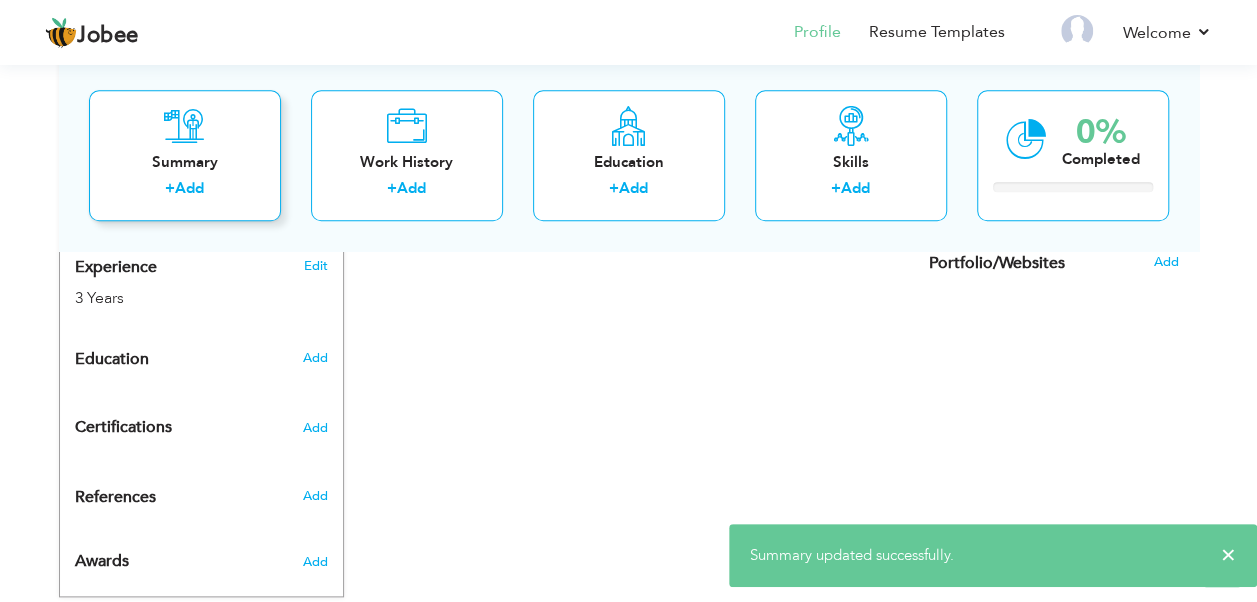 click on "Summary
+  Add" at bounding box center (185, 155) 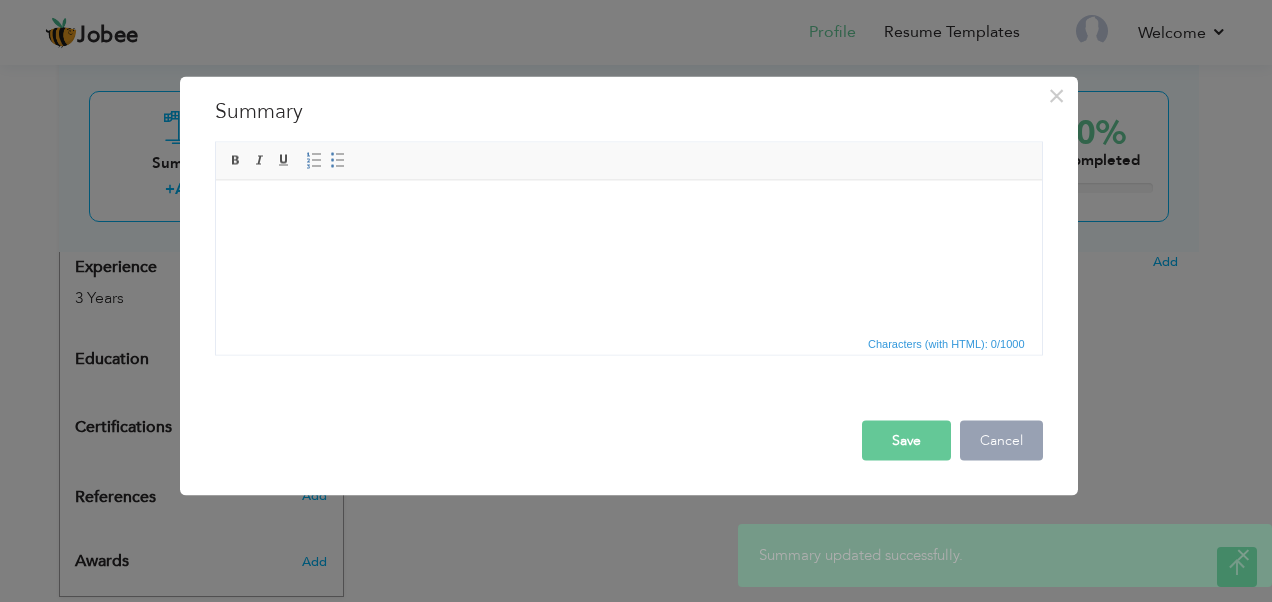 click on "Cancel" at bounding box center [1001, 441] 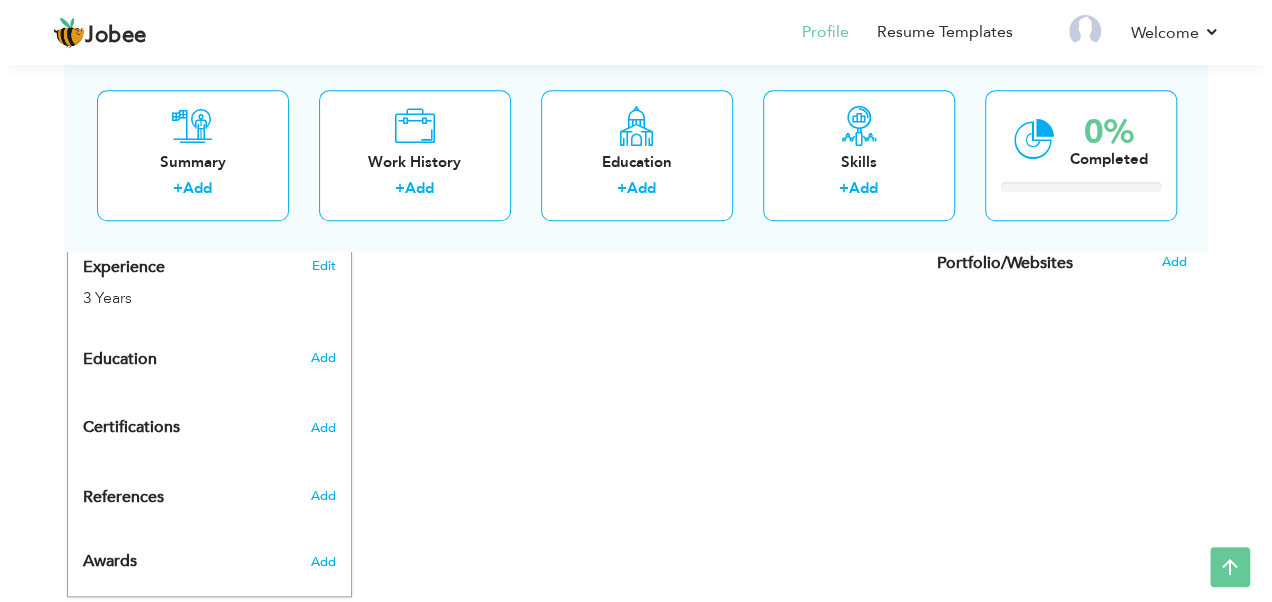 scroll, scrollTop: 0, scrollLeft: 0, axis: both 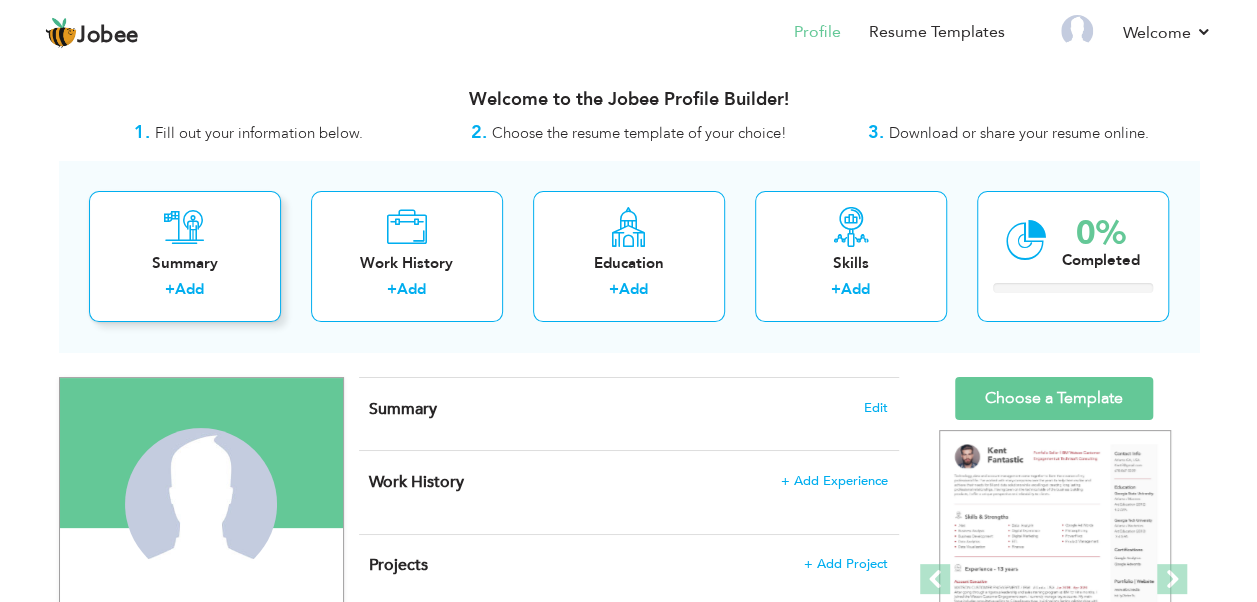 click on "Summary
+  Add" at bounding box center (185, 256) 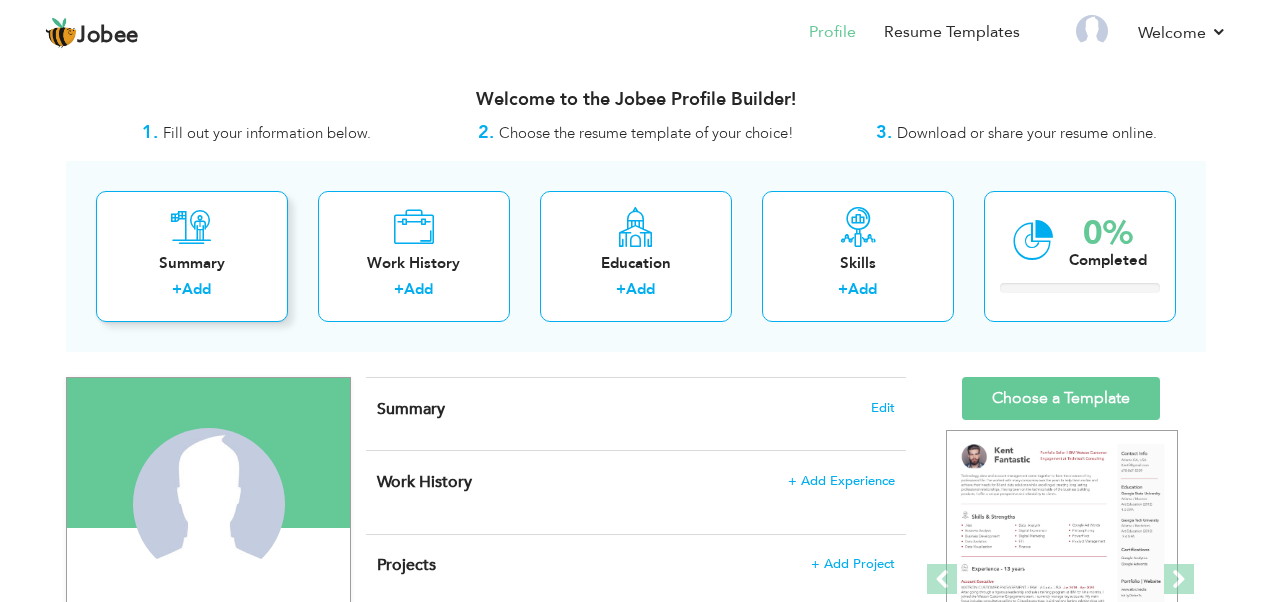 click on "Jobee
Profile
Resume Templates
Resume Templates
Cover Letters
About
My Resume
Welcome
Settings
Log off
Welcome" at bounding box center (636, 715) 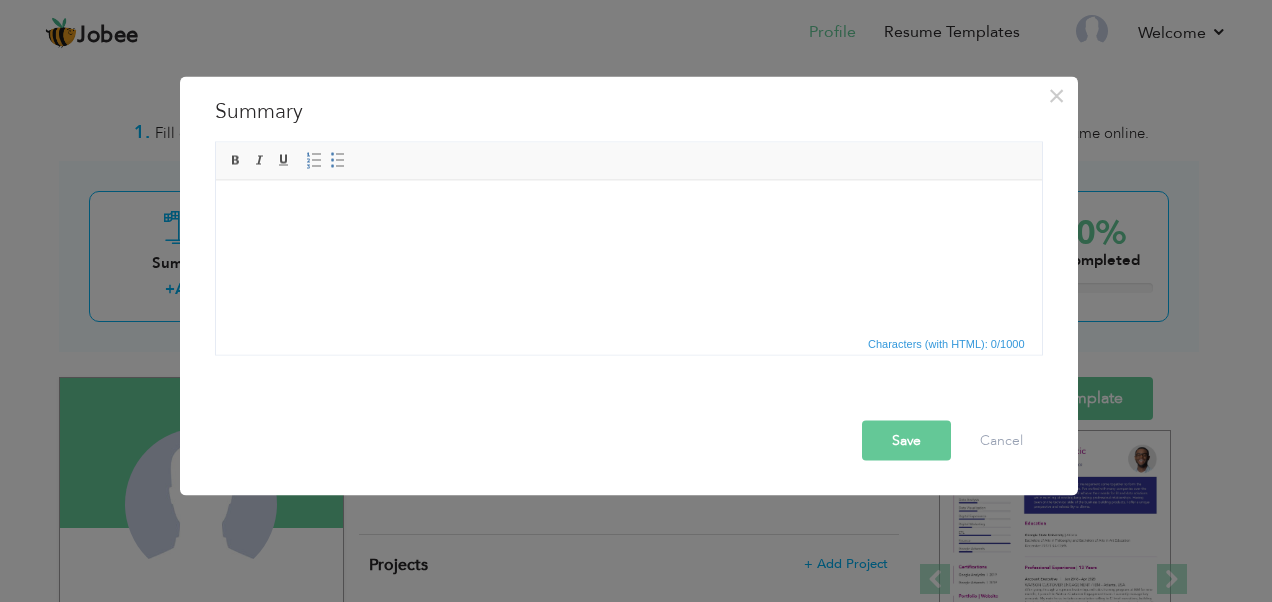 click at bounding box center (628, 210) 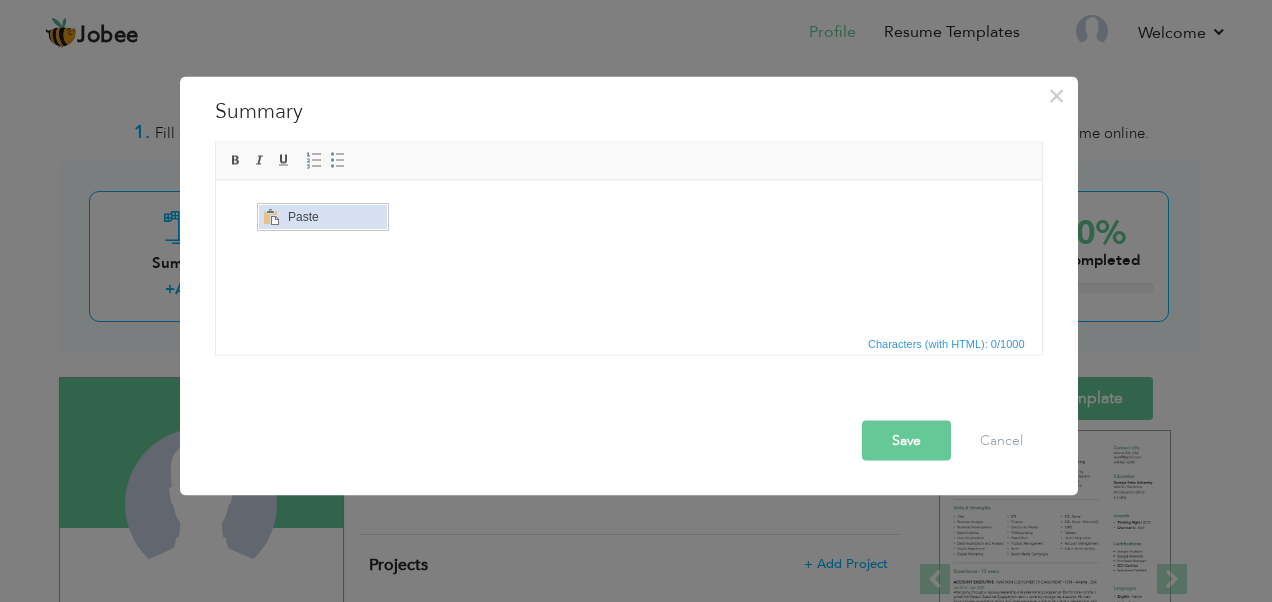 click at bounding box center [270, 216] 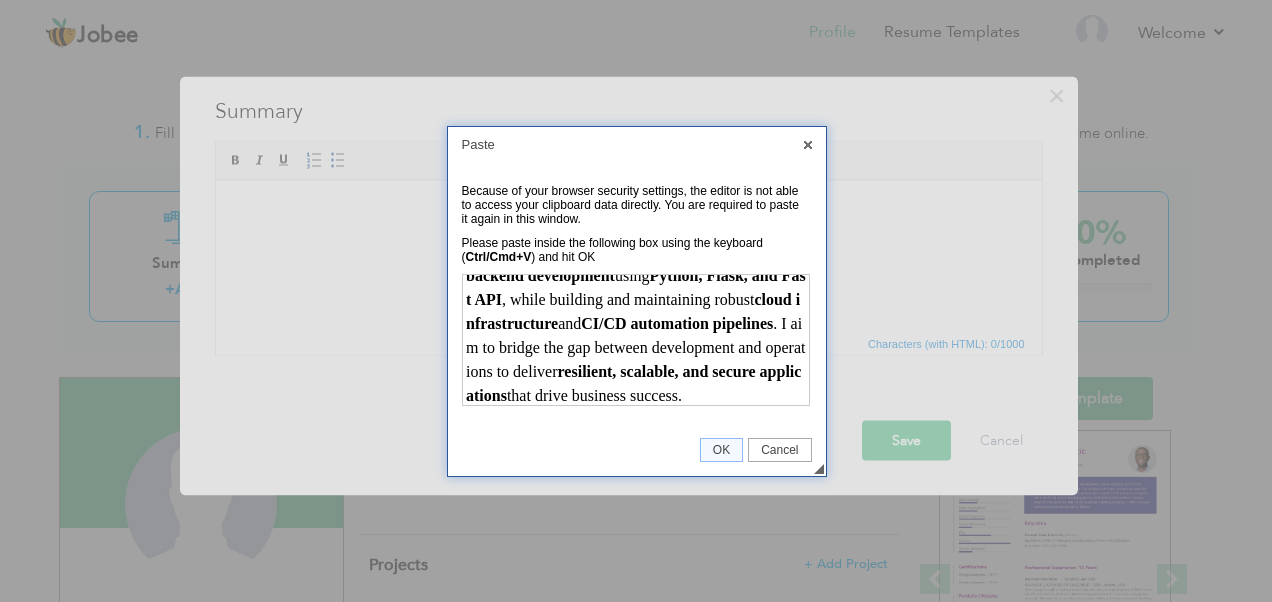 scroll, scrollTop: 89, scrollLeft: 0, axis: vertical 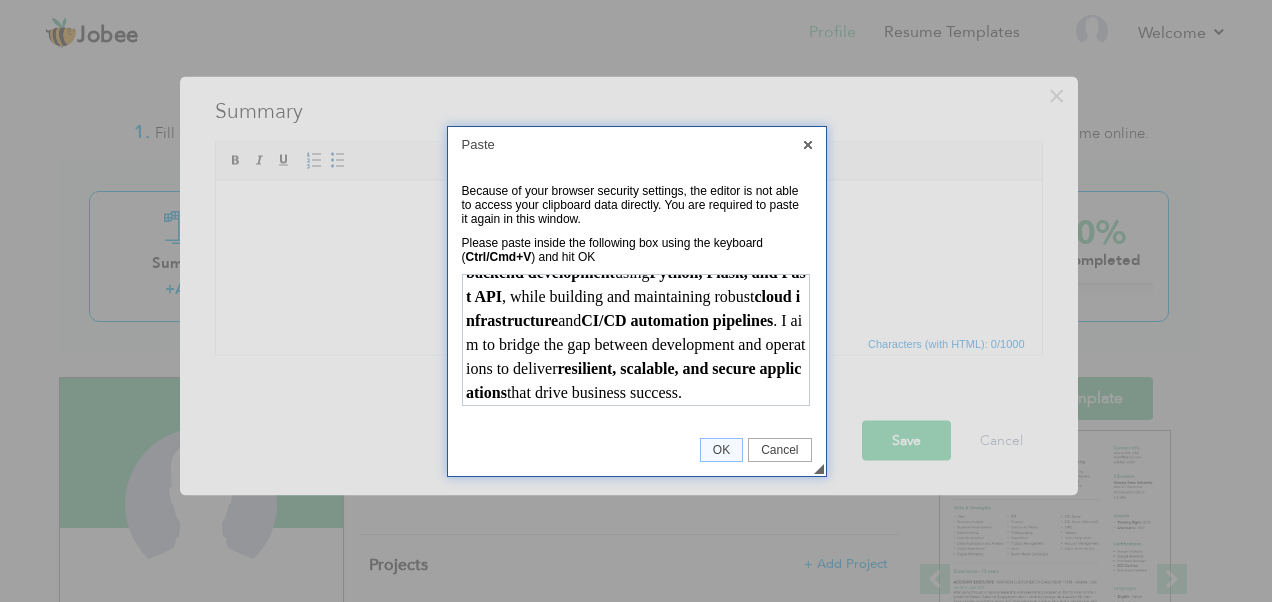 click on "OK" at bounding box center (721, 450) 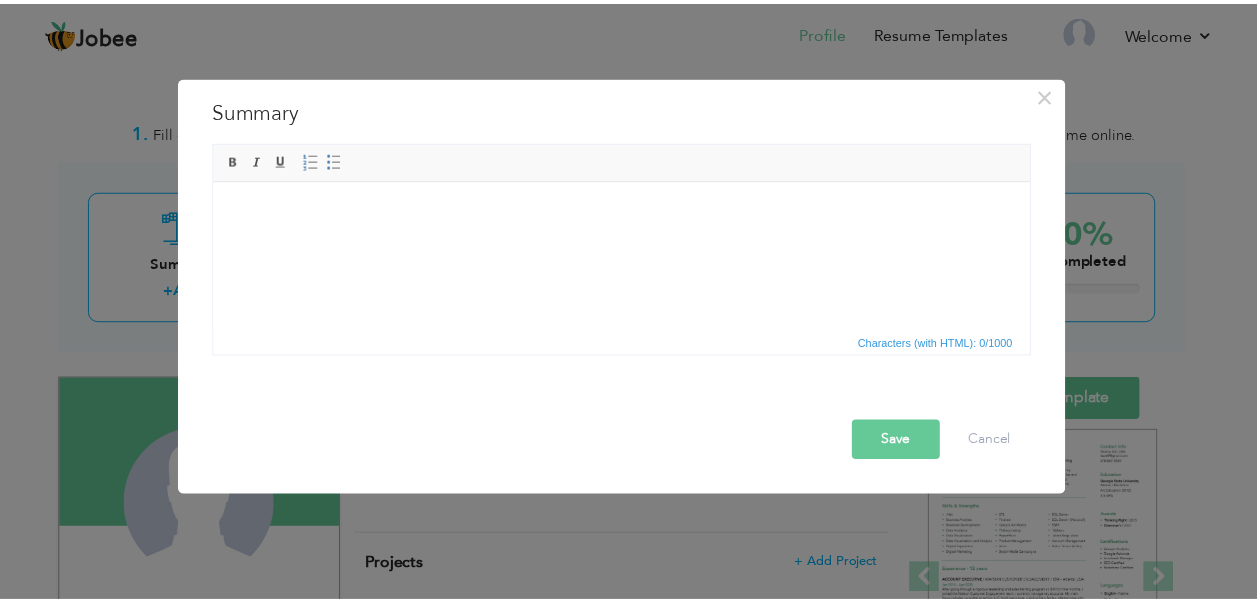 scroll, scrollTop: 0, scrollLeft: 0, axis: both 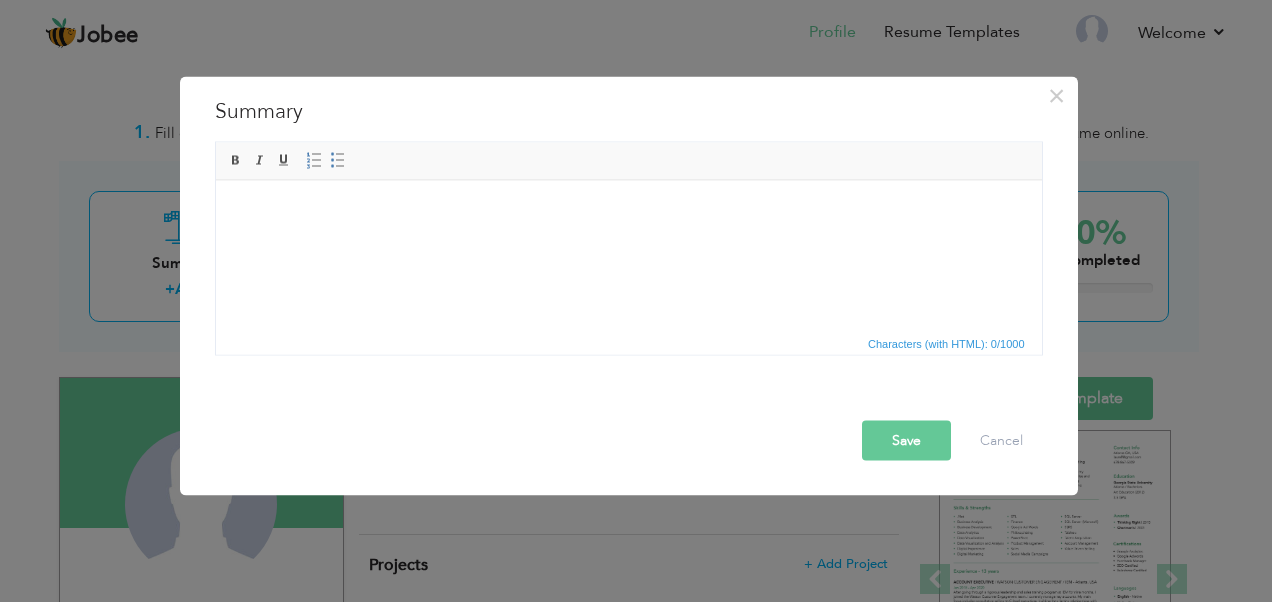 click at bounding box center [628, 210] 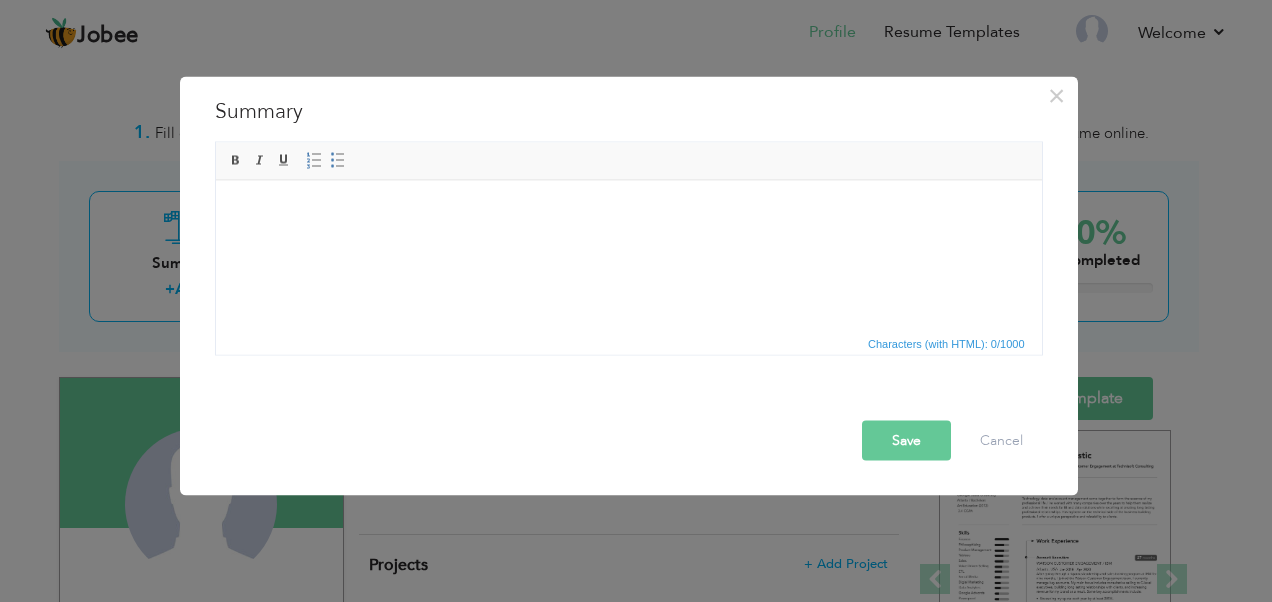 drag, startPoint x: 706, startPoint y: 263, endPoint x: 526, endPoint y: 262, distance: 180.00278 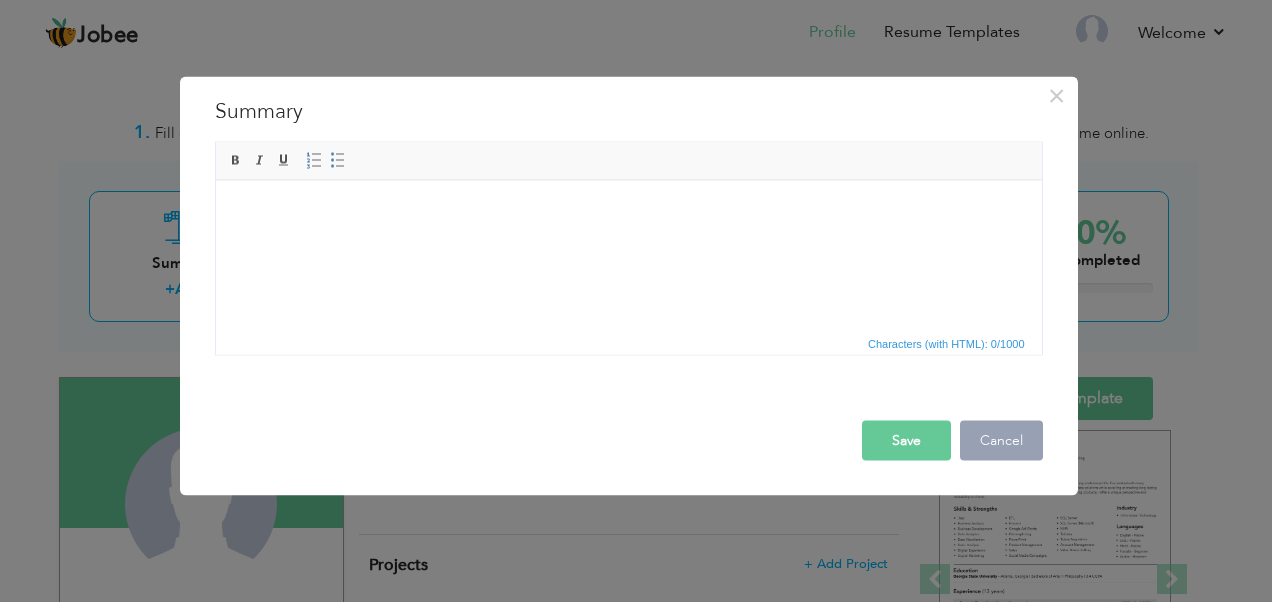 click on "Cancel" at bounding box center [1001, 441] 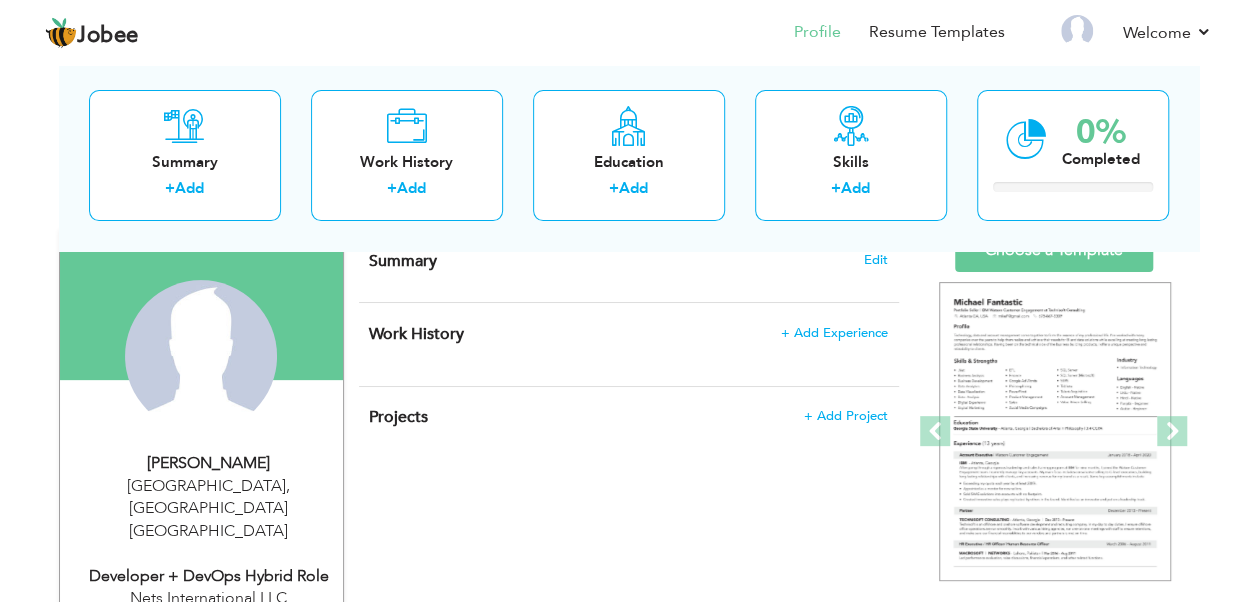 scroll, scrollTop: 809, scrollLeft: 0, axis: vertical 